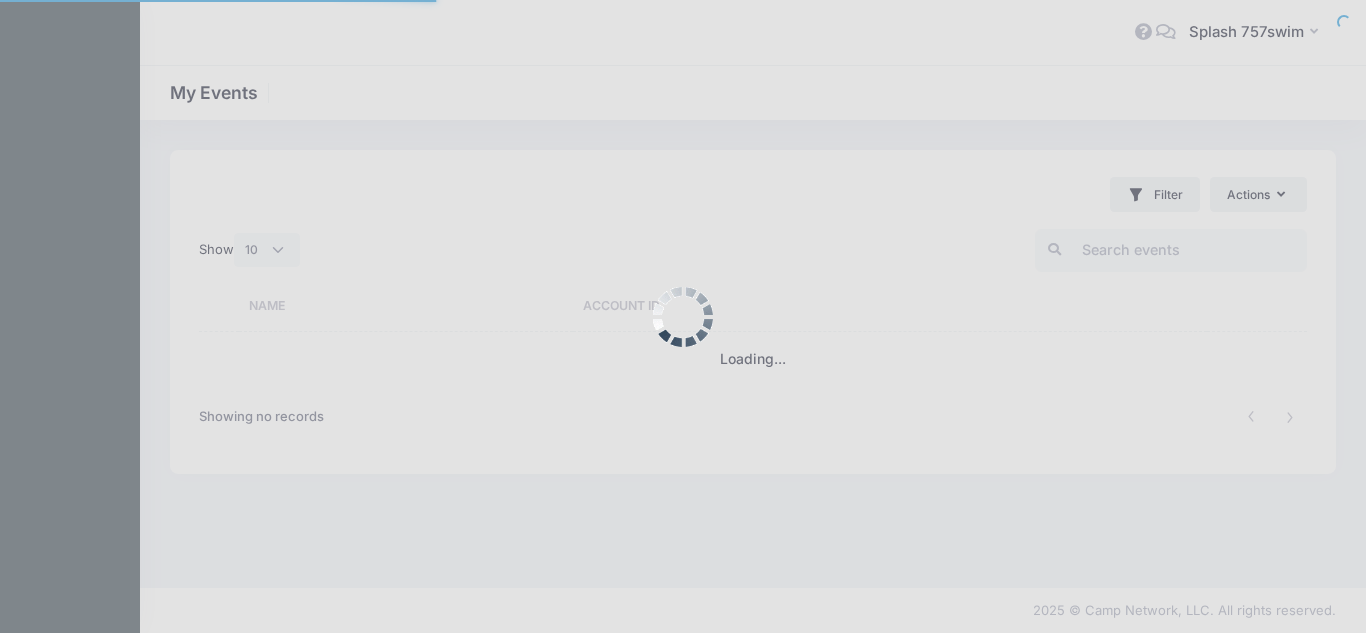 select on "10" 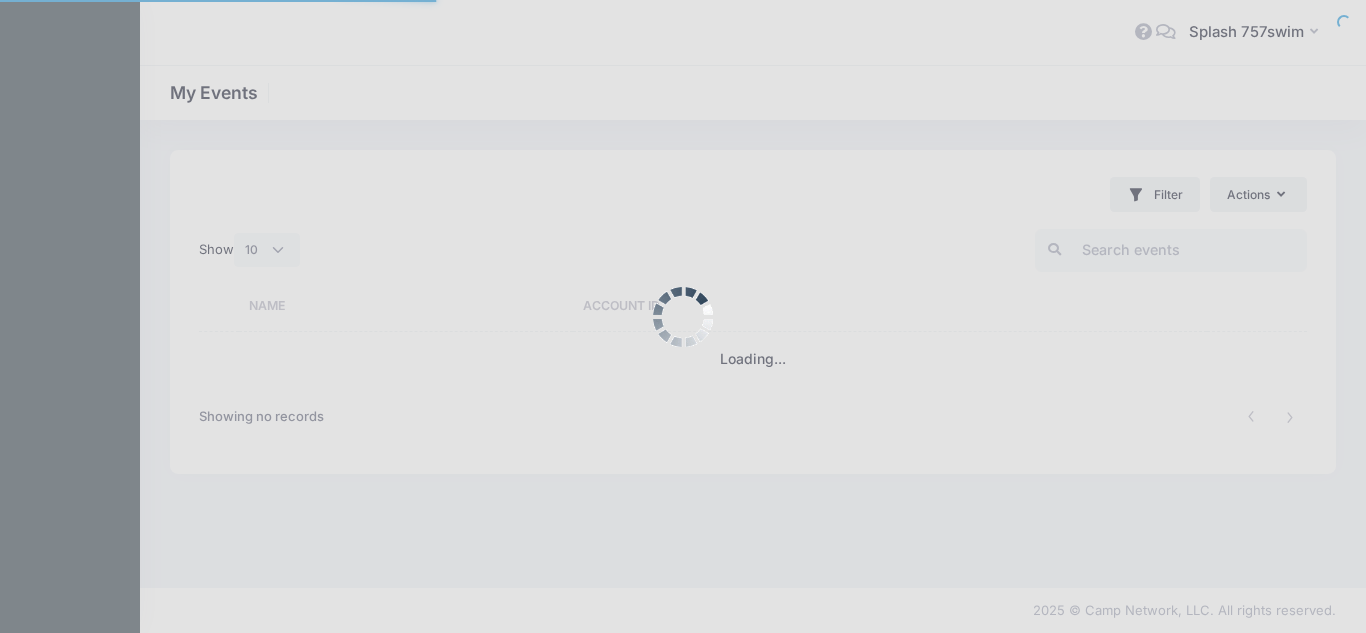 scroll, scrollTop: 0, scrollLeft: 0, axis: both 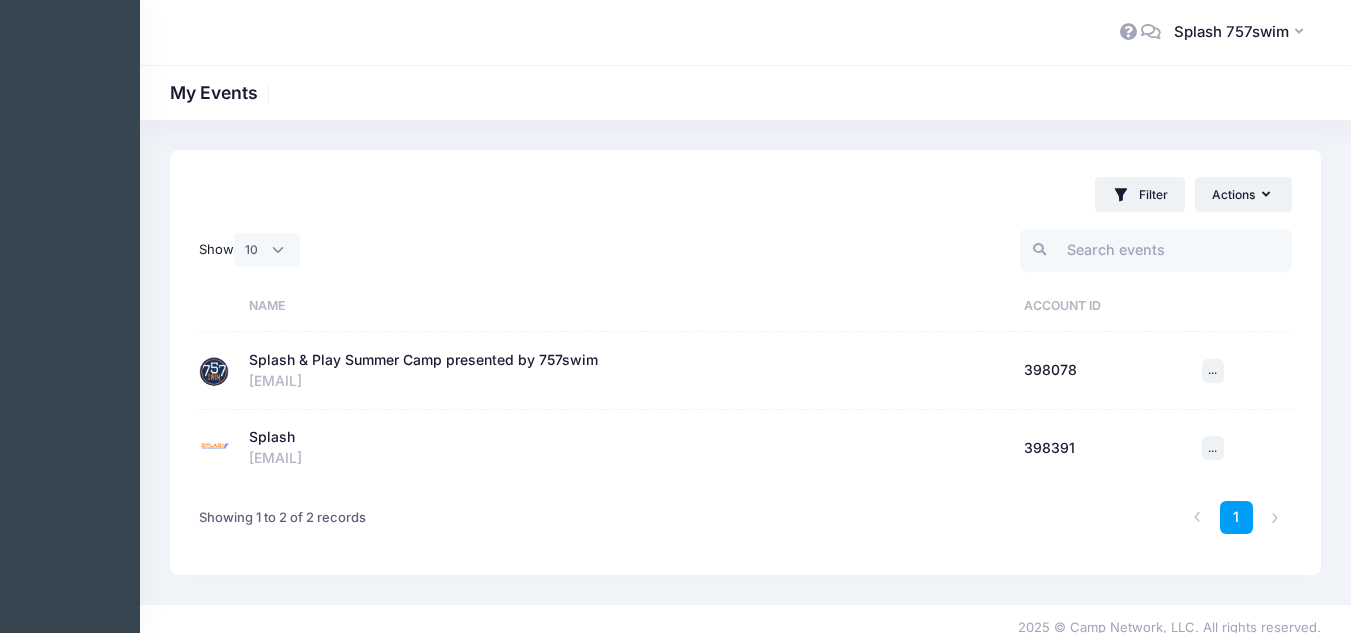click on "Splash & Play Summer Camp presented by 757swim" at bounding box center [423, 360] 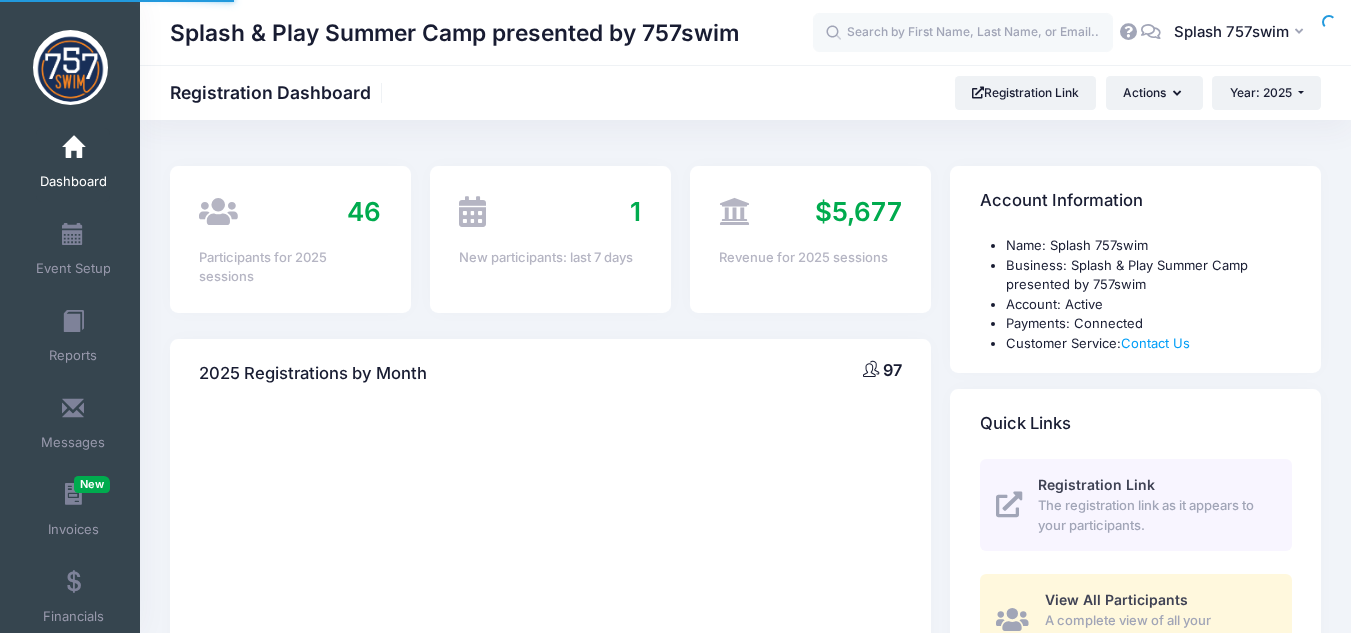 scroll, scrollTop: 0, scrollLeft: 0, axis: both 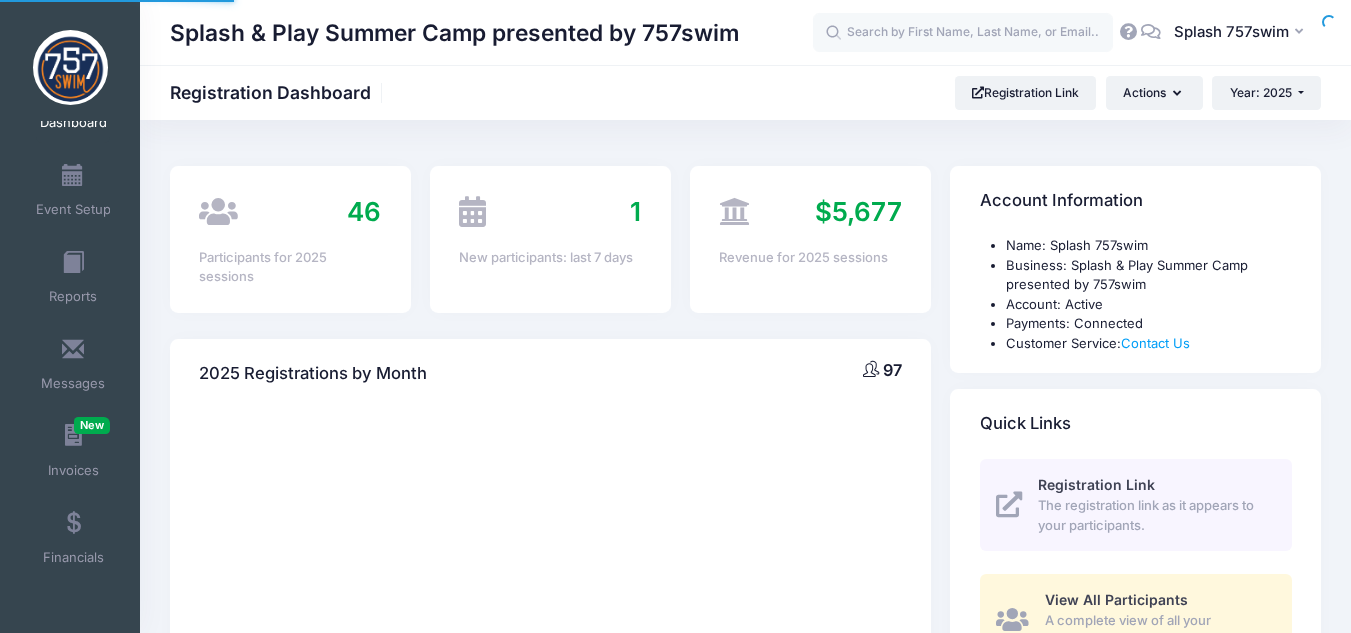 select 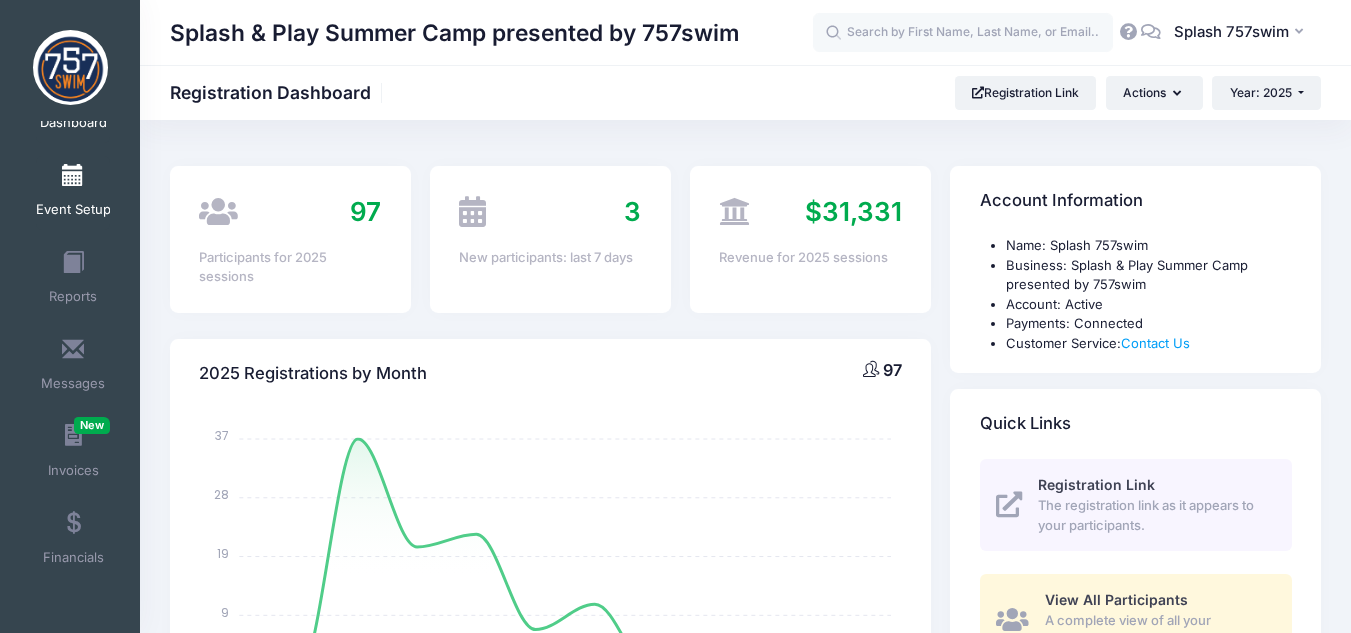 click on "Event Setup" at bounding box center [73, 210] 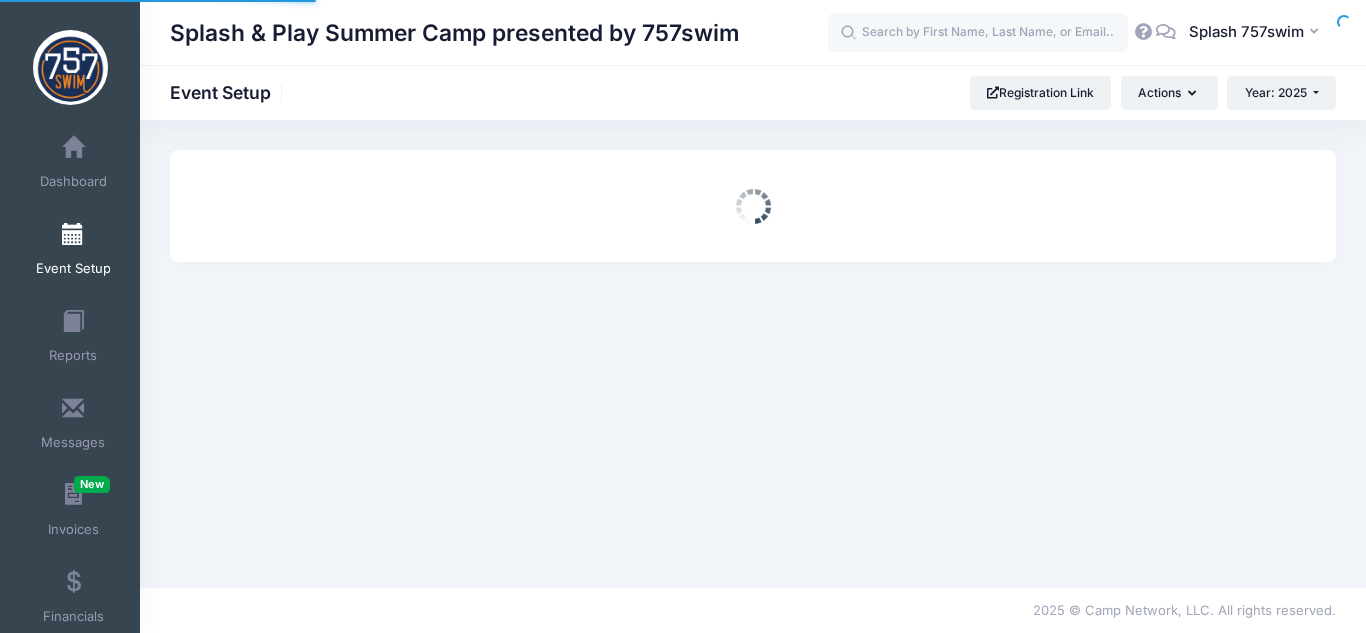scroll, scrollTop: 0, scrollLeft: 0, axis: both 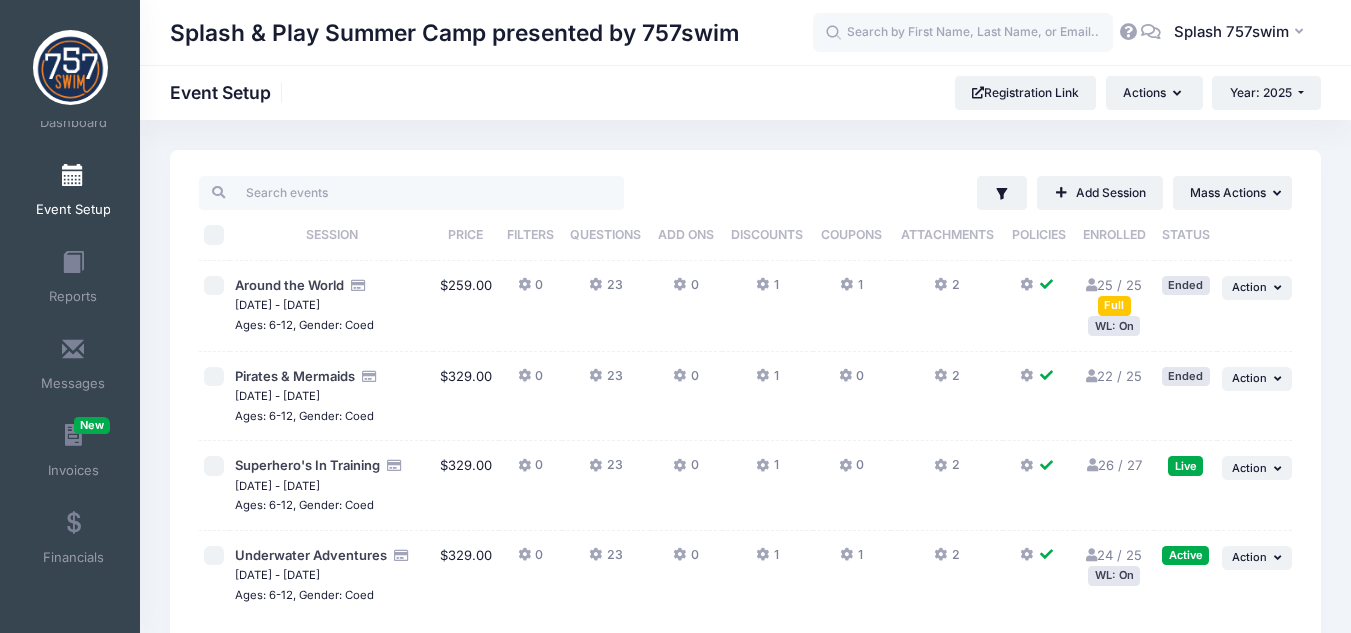 click on "26             / 27
Full" at bounding box center (1114, 465) 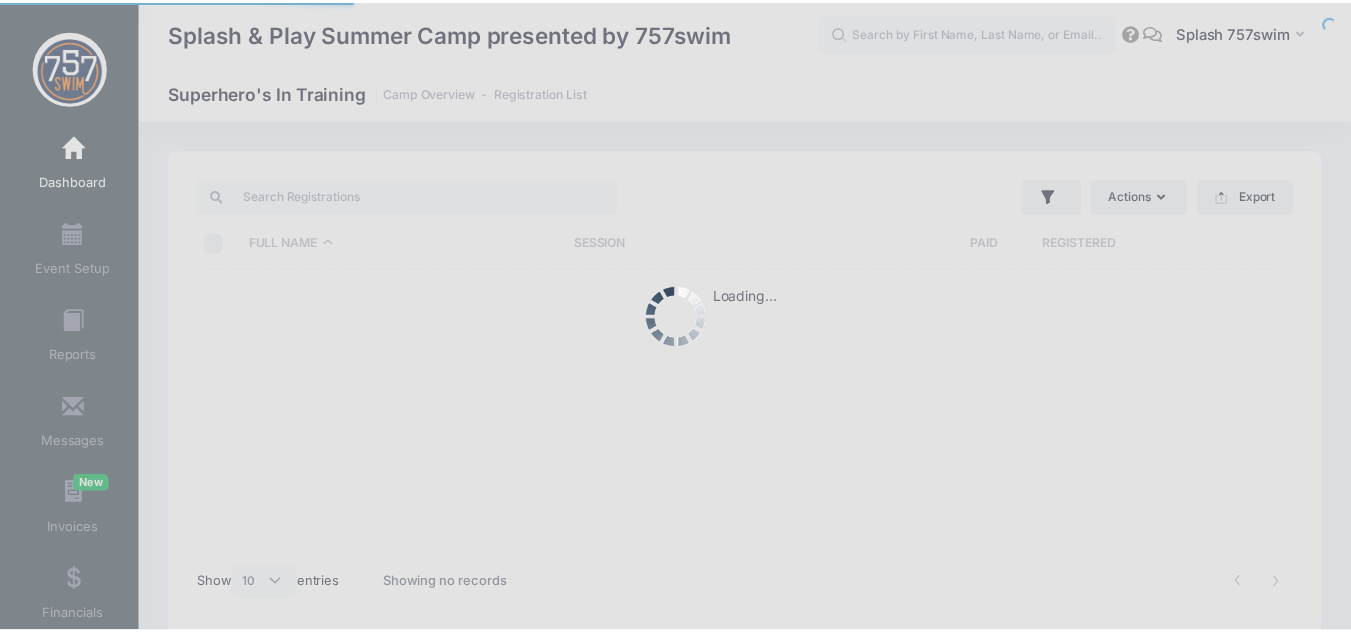 scroll, scrollTop: 0, scrollLeft: 0, axis: both 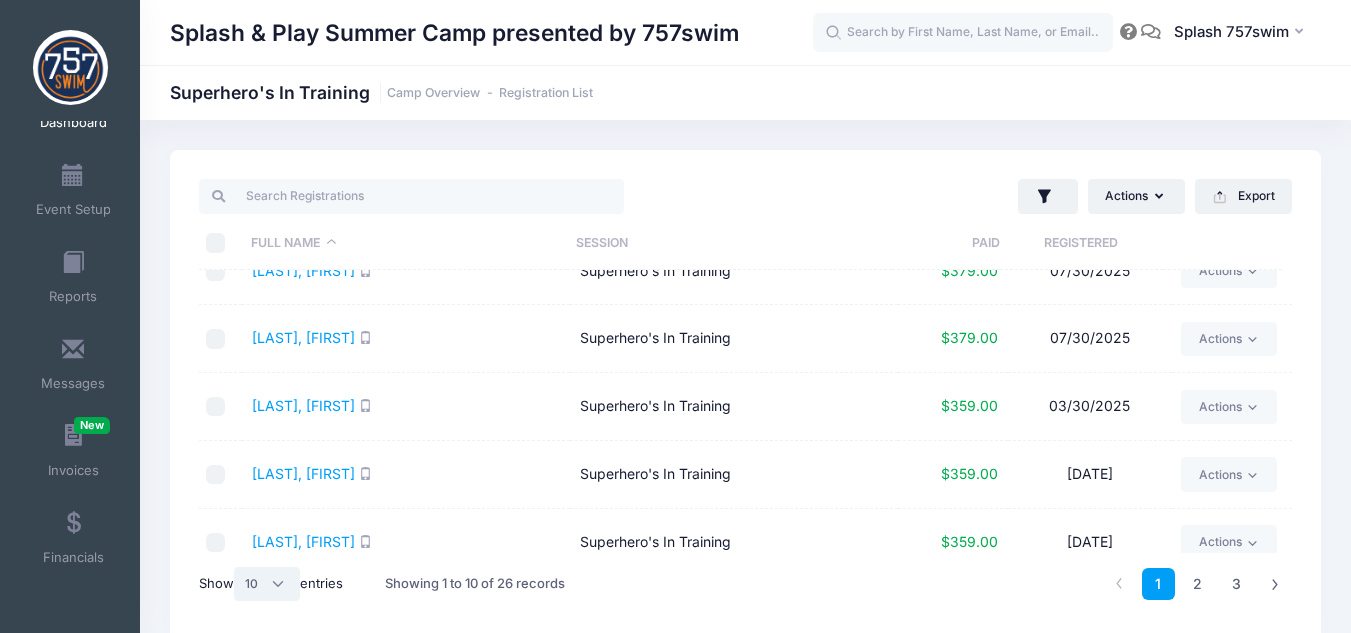 click on "All 10 25 50" at bounding box center [267, 584] 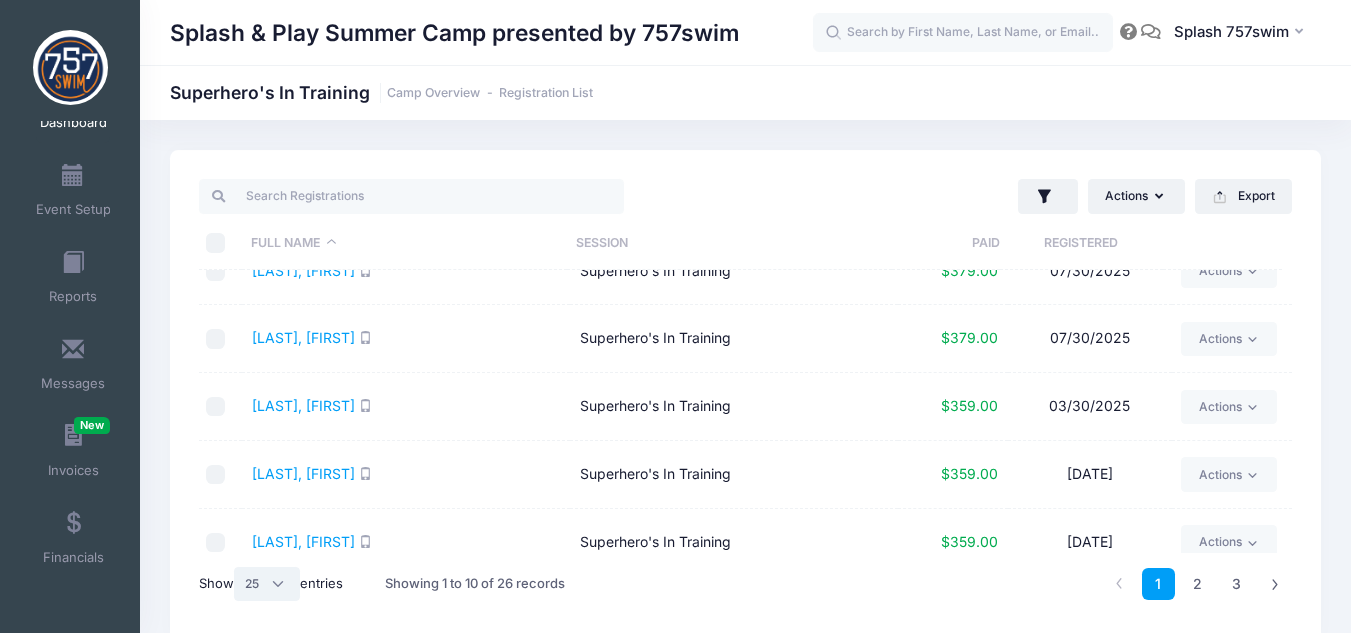 click on "All 10 25 50" at bounding box center (267, 584) 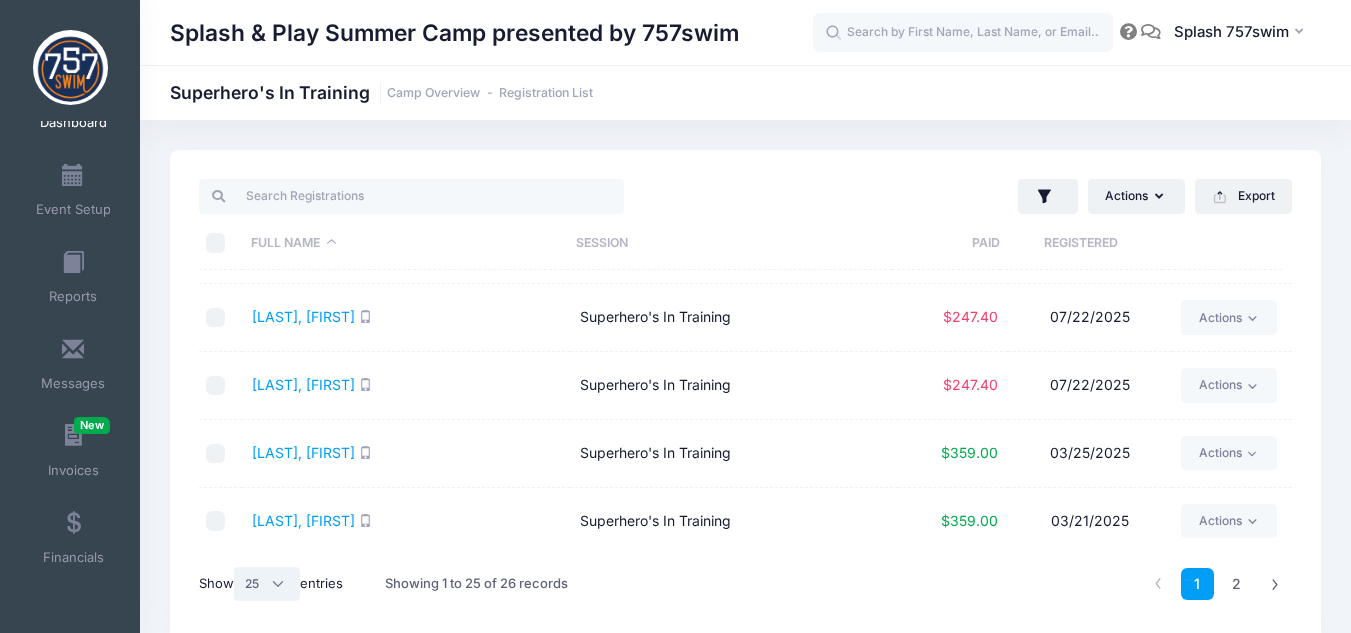 scroll, scrollTop: 1412, scrollLeft: 0, axis: vertical 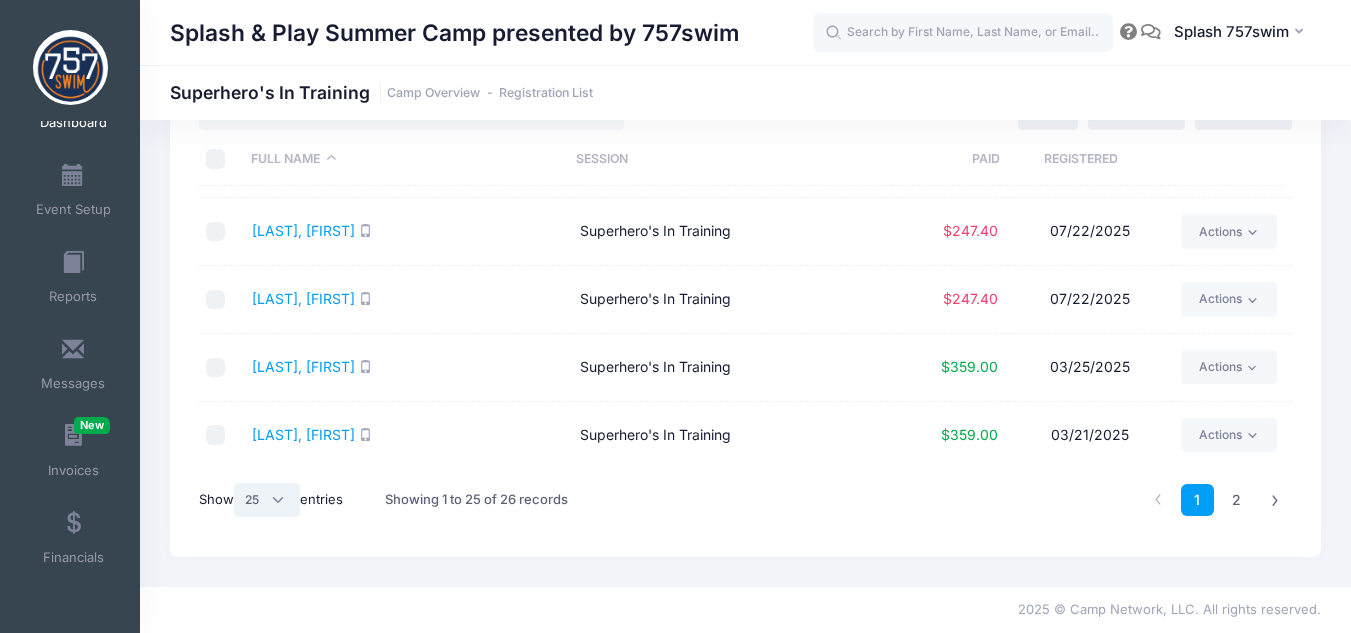 click on "All 10 25 50" at bounding box center (267, 500) 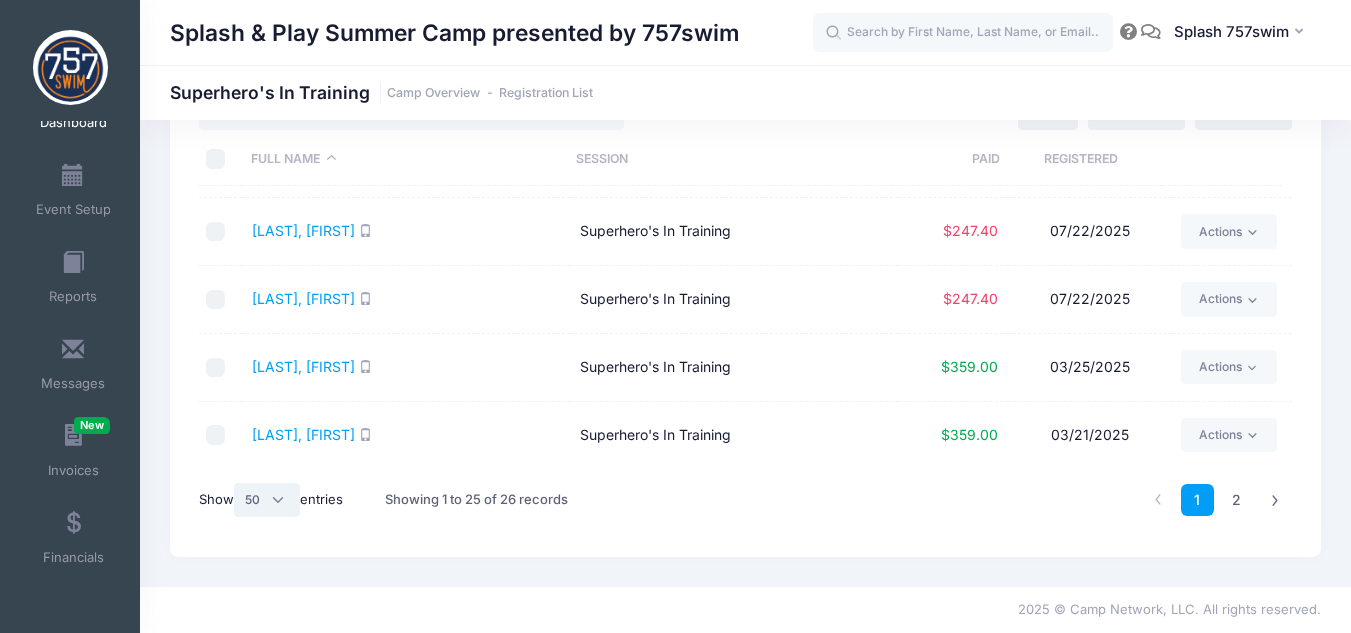 click on "All 10 25 50" at bounding box center (267, 500) 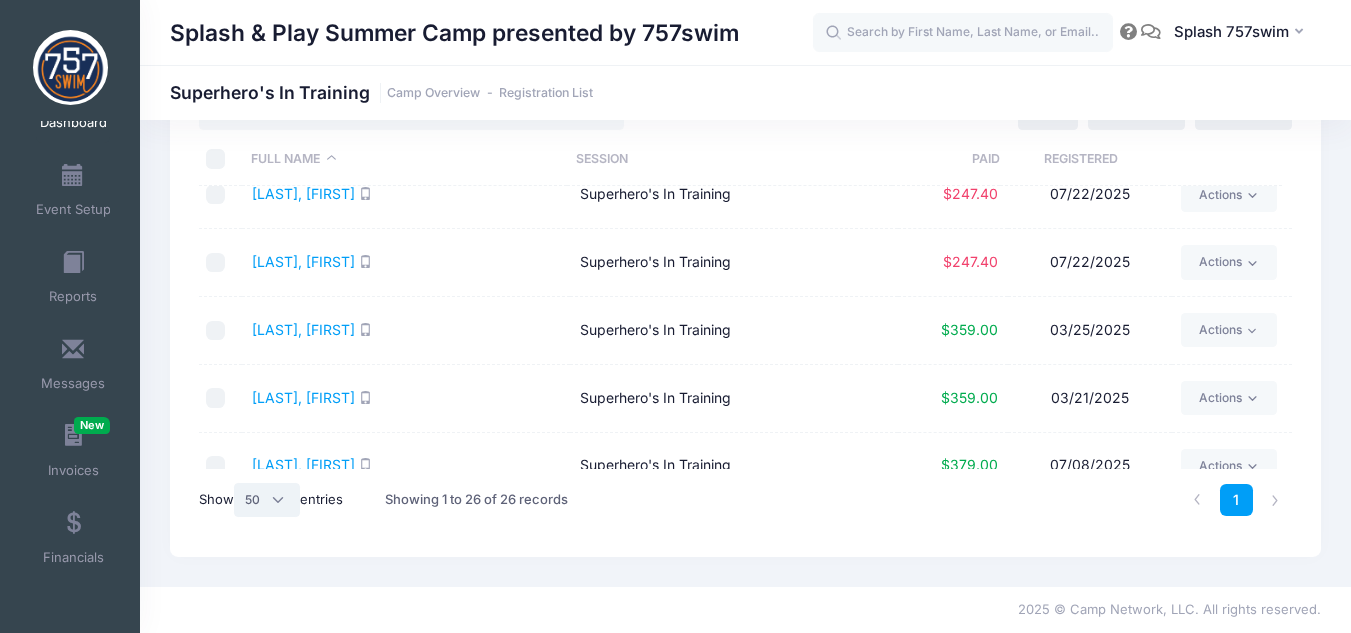 scroll, scrollTop: 1479, scrollLeft: 0, axis: vertical 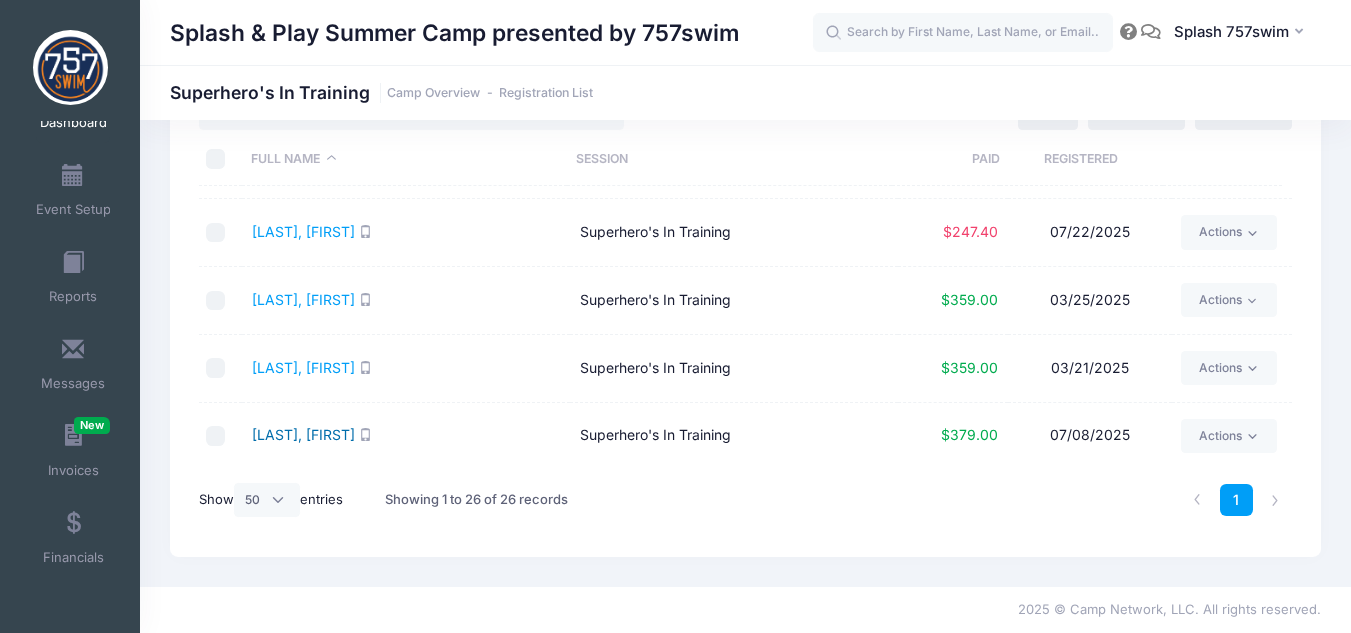click on "Thiel-Parcell, Lynx" at bounding box center (303, 434) 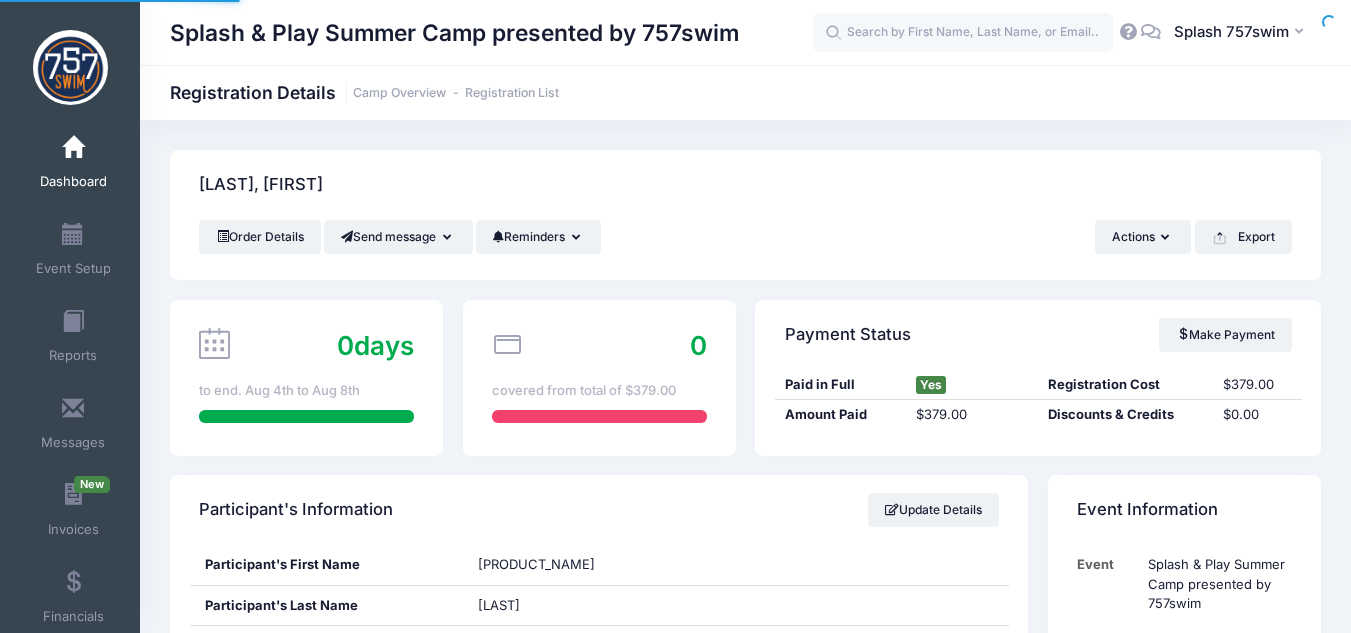 scroll, scrollTop: 0, scrollLeft: 0, axis: both 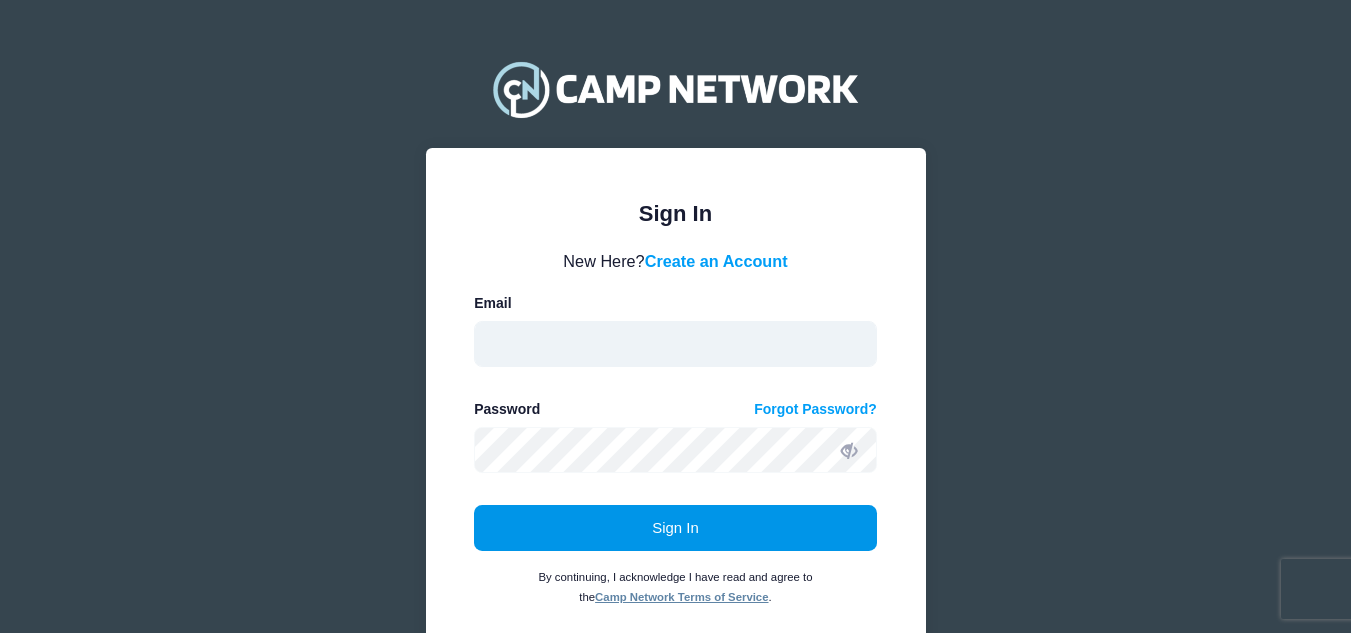 type on "coachlindsay@757swim.com" 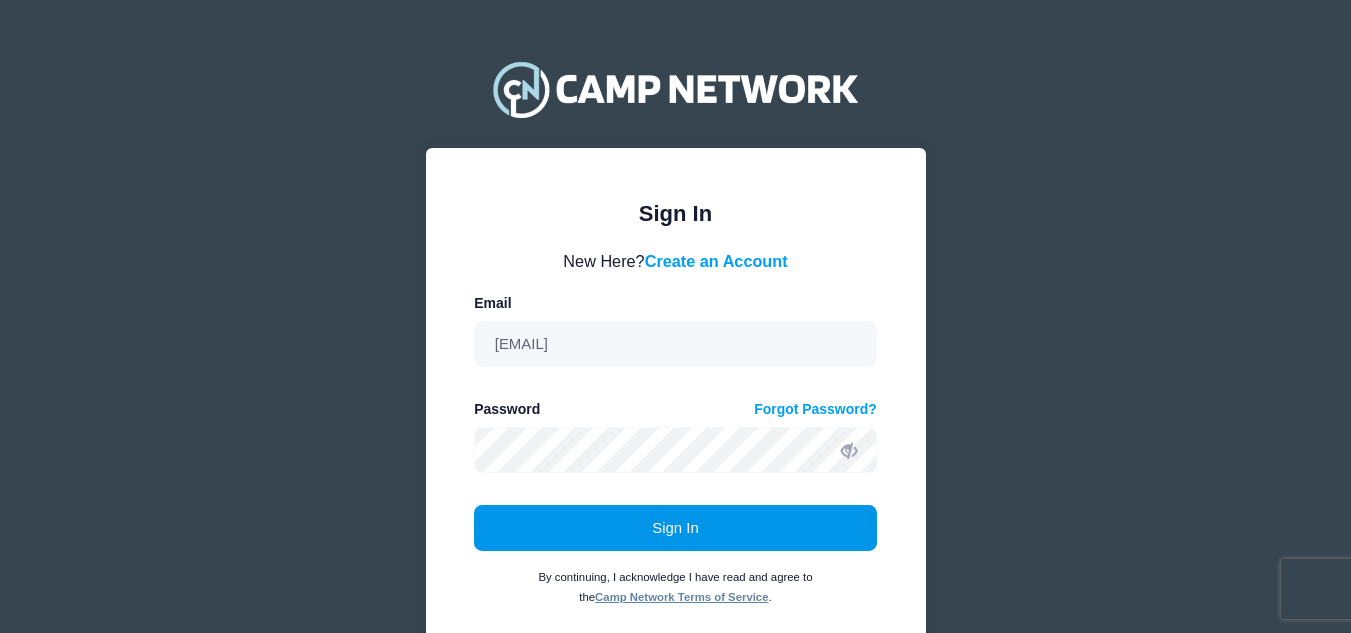 click on "Sign In" at bounding box center [675, 528] 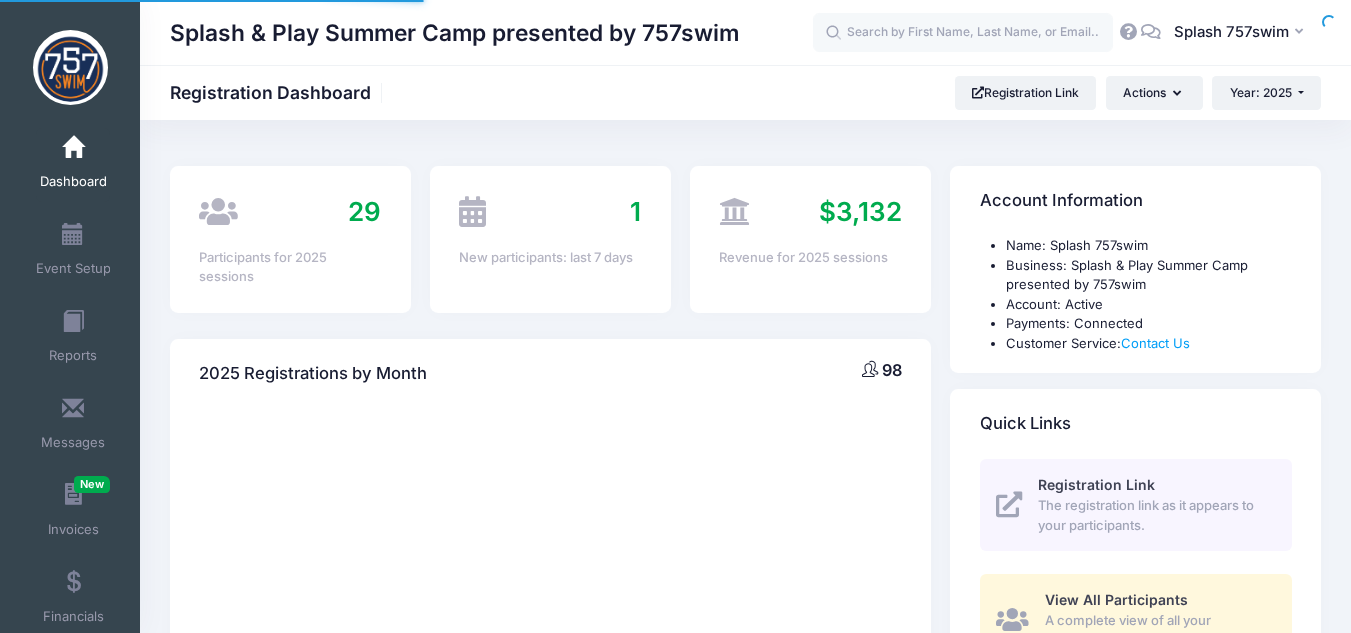 scroll, scrollTop: 0, scrollLeft: 0, axis: both 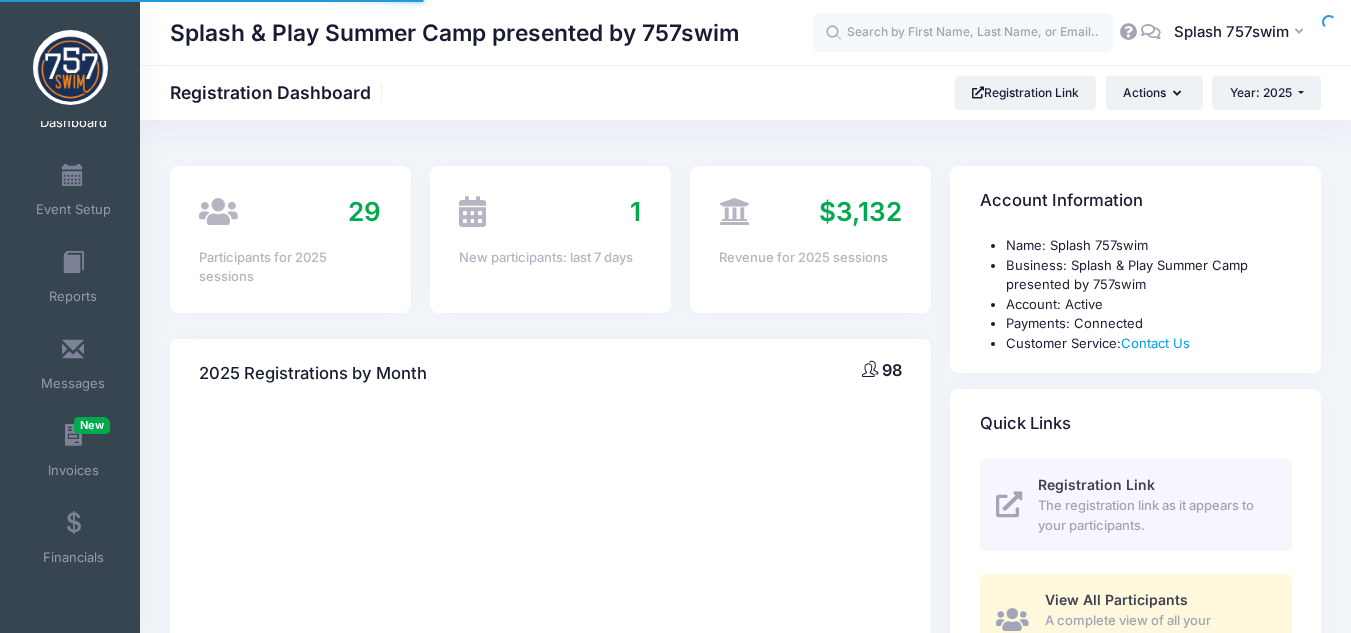 select 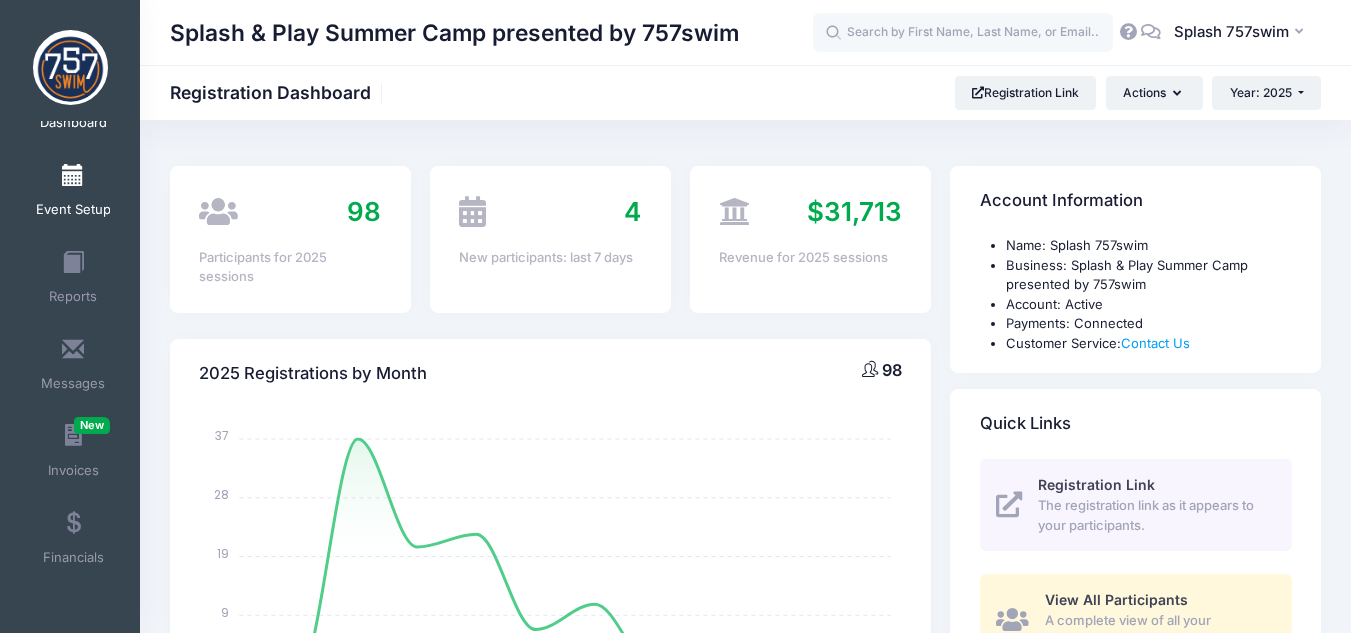 click on "Event Setup" at bounding box center [73, 193] 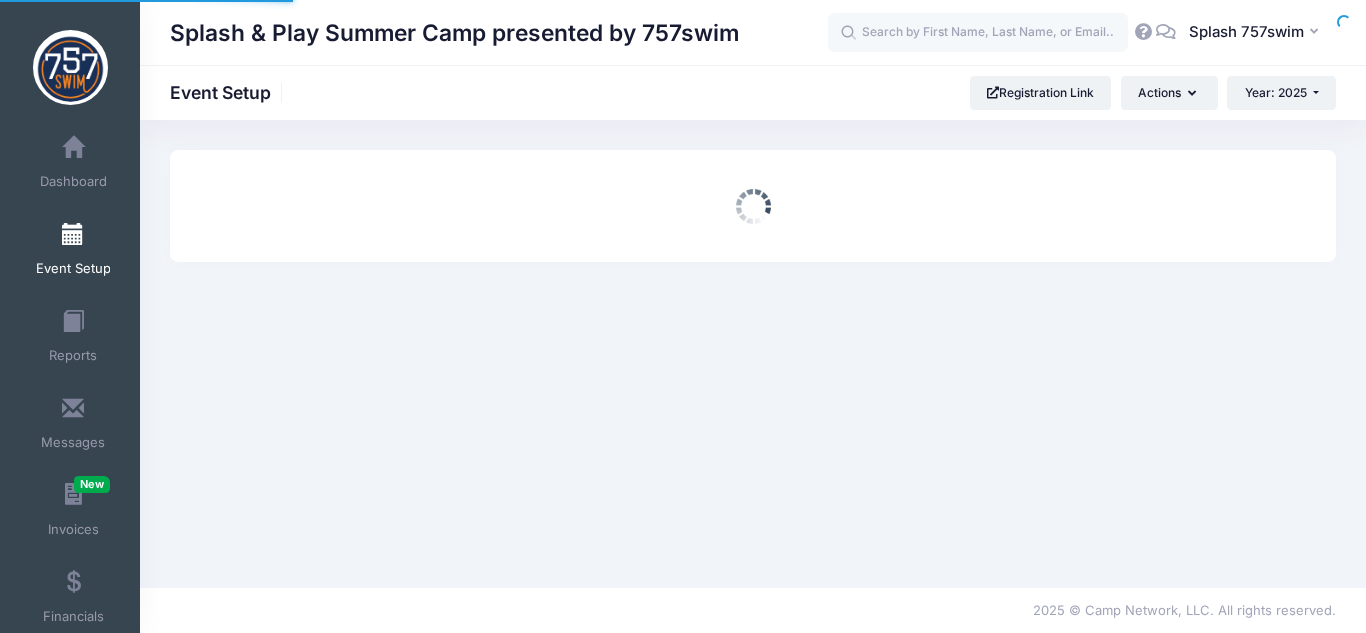 scroll, scrollTop: 0, scrollLeft: 0, axis: both 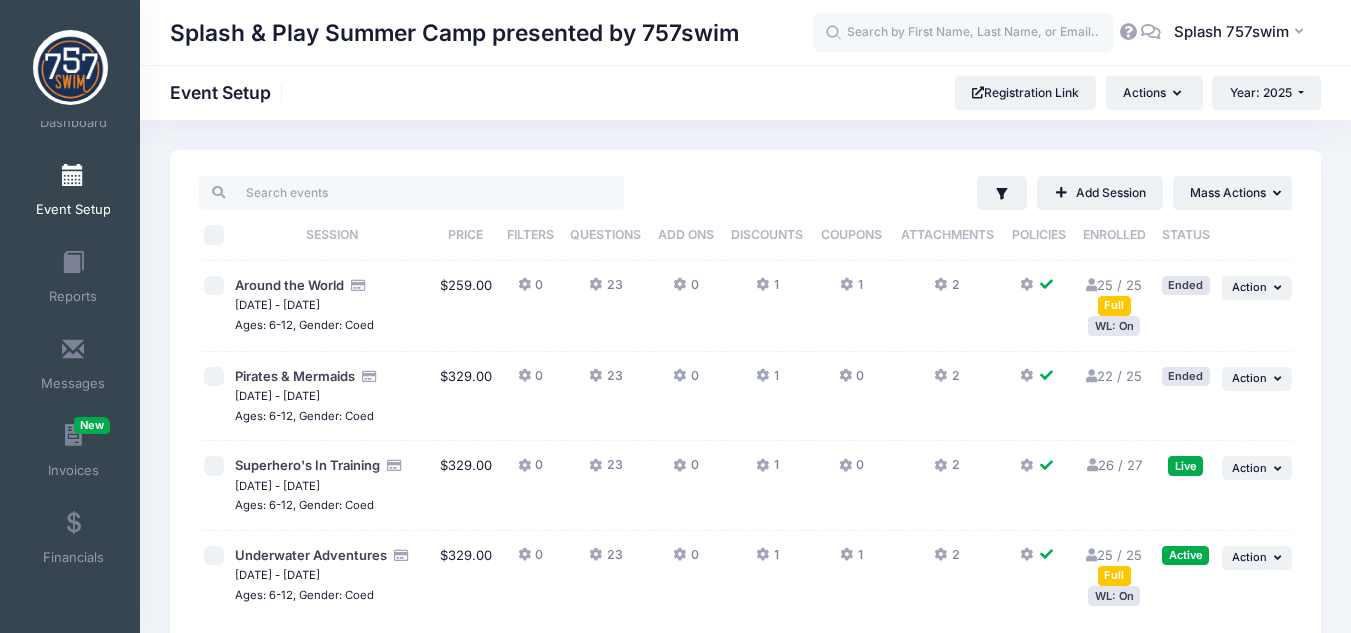 click on "Full" at bounding box center (1114, 575) 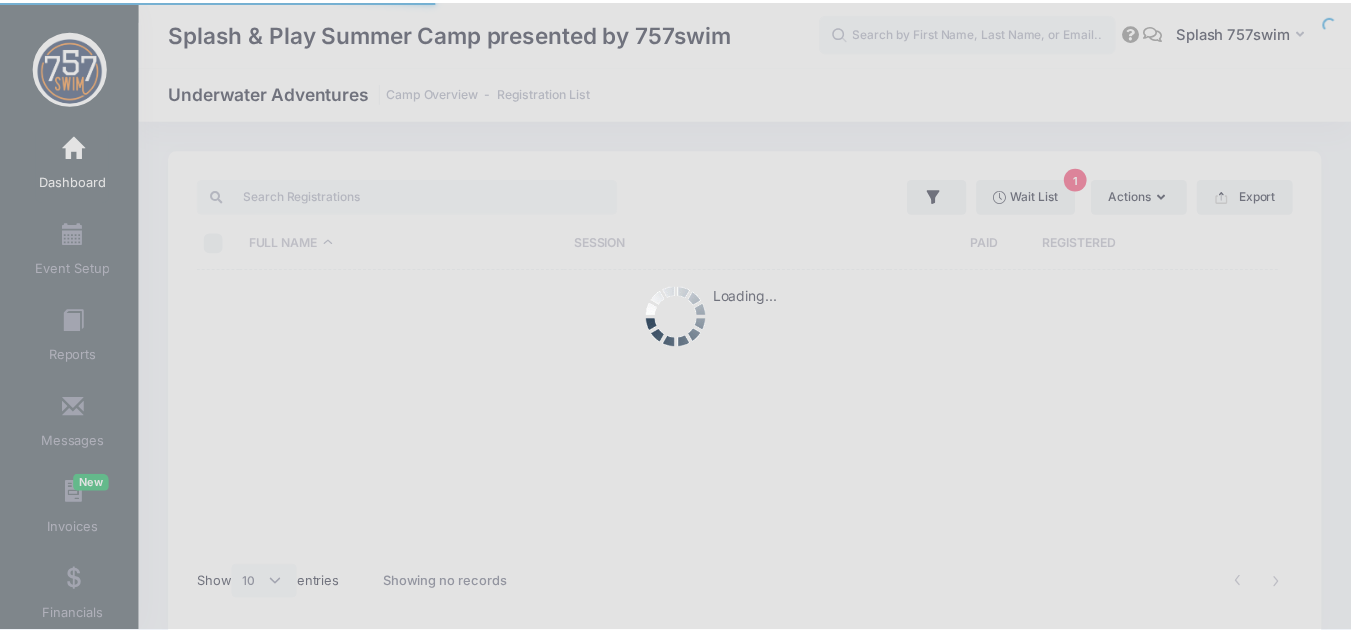 scroll, scrollTop: 0, scrollLeft: 0, axis: both 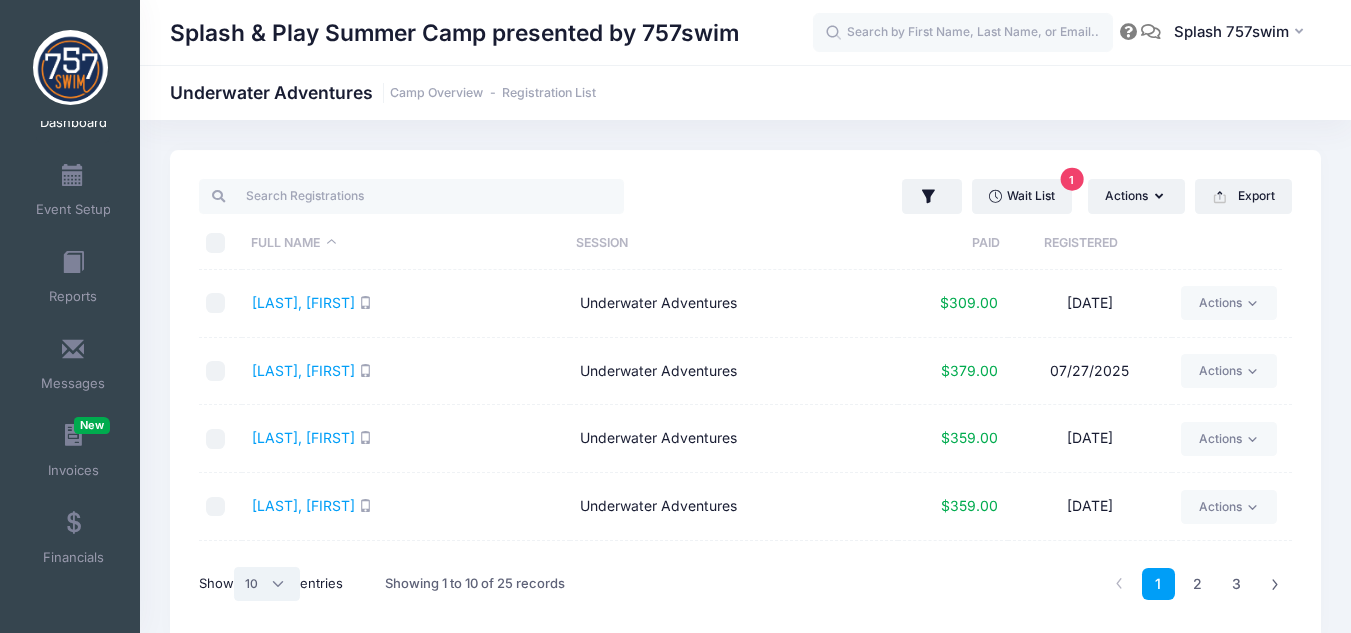 click on "All 10 25 50" at bounding box center [267, 584] 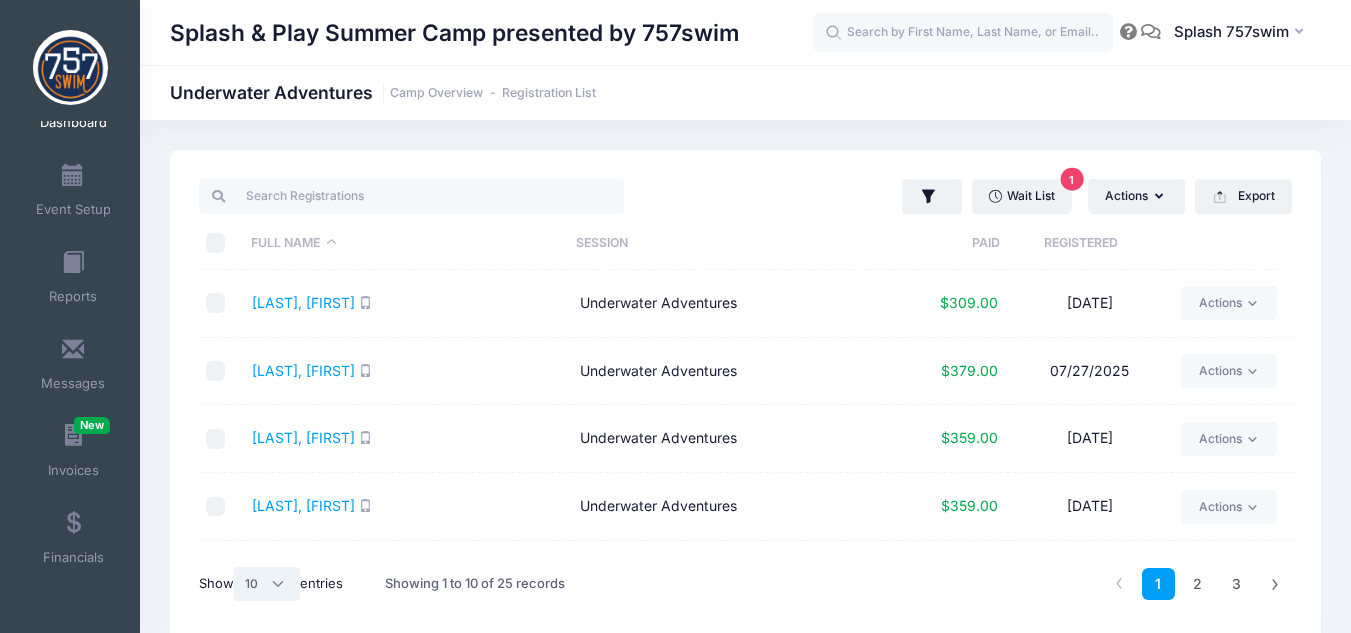 select on "25" 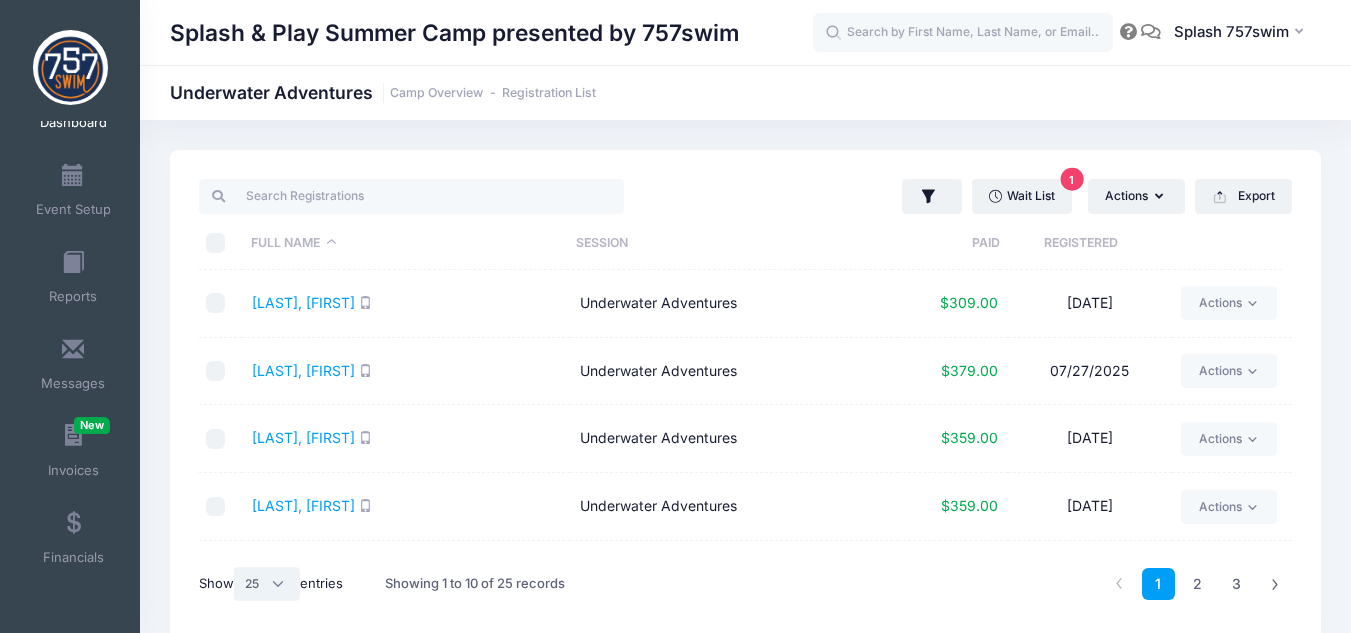 click on "All 10 25 50" at bounding box center (267, 584) 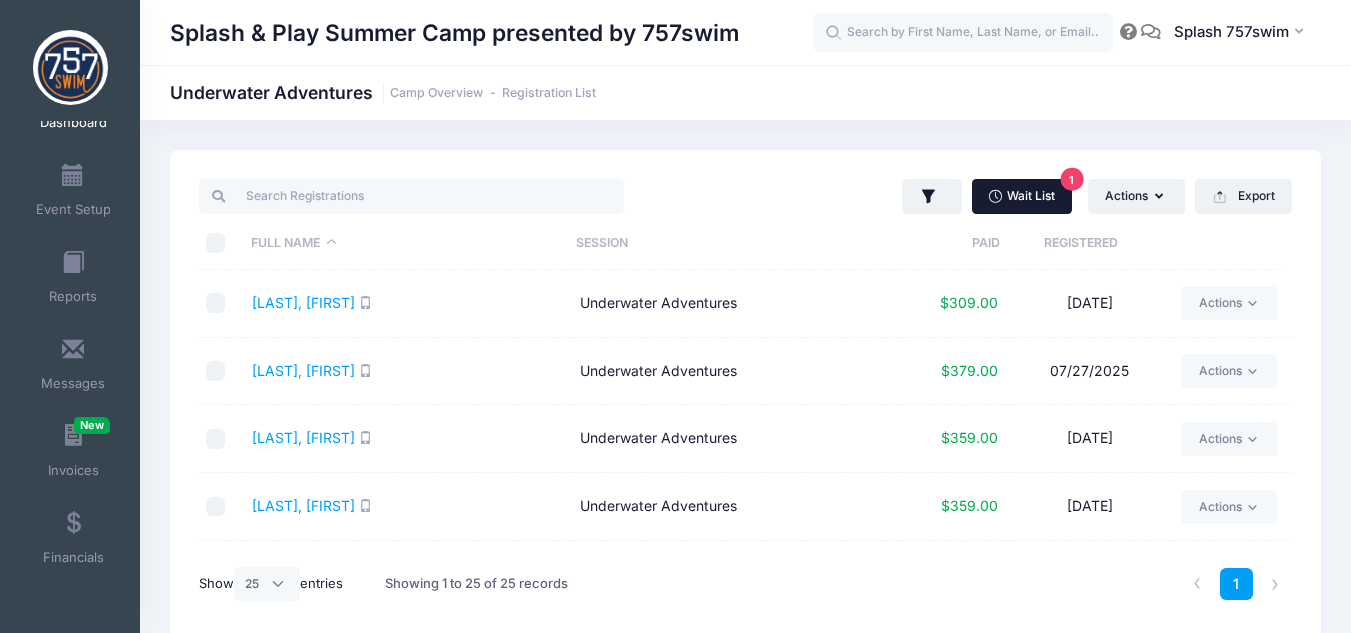 click on "Wait List
1" at bounding box center [1022, 196] 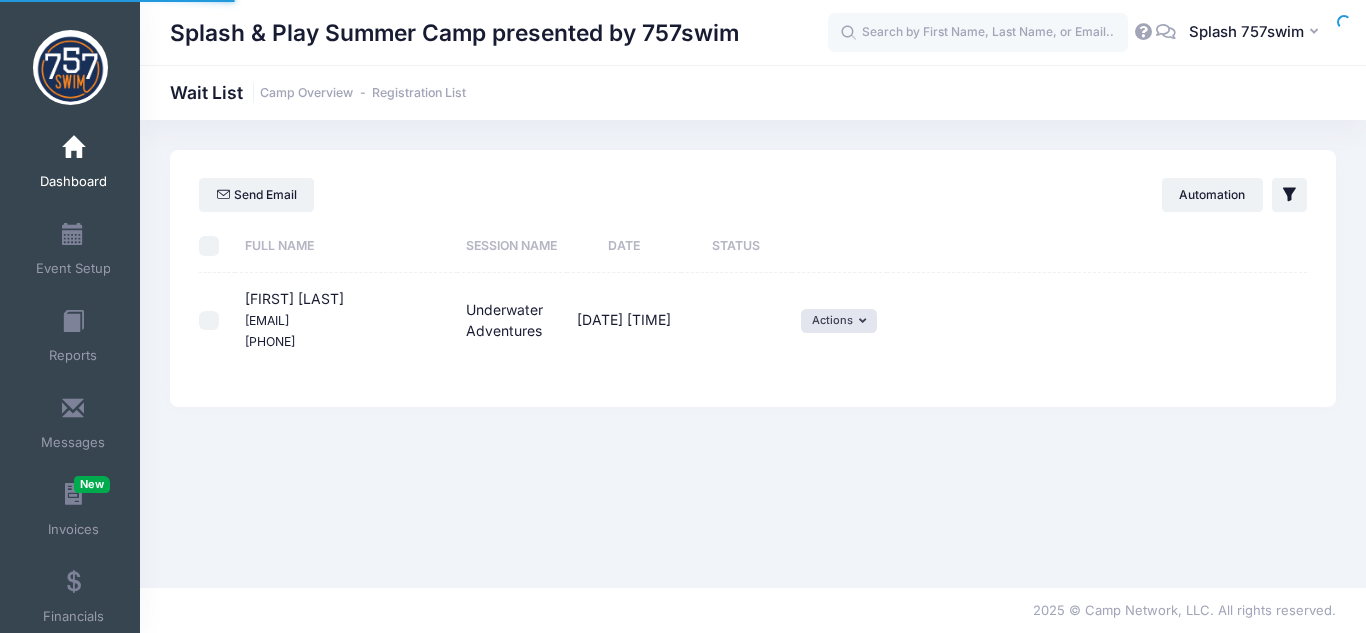 select on "50" 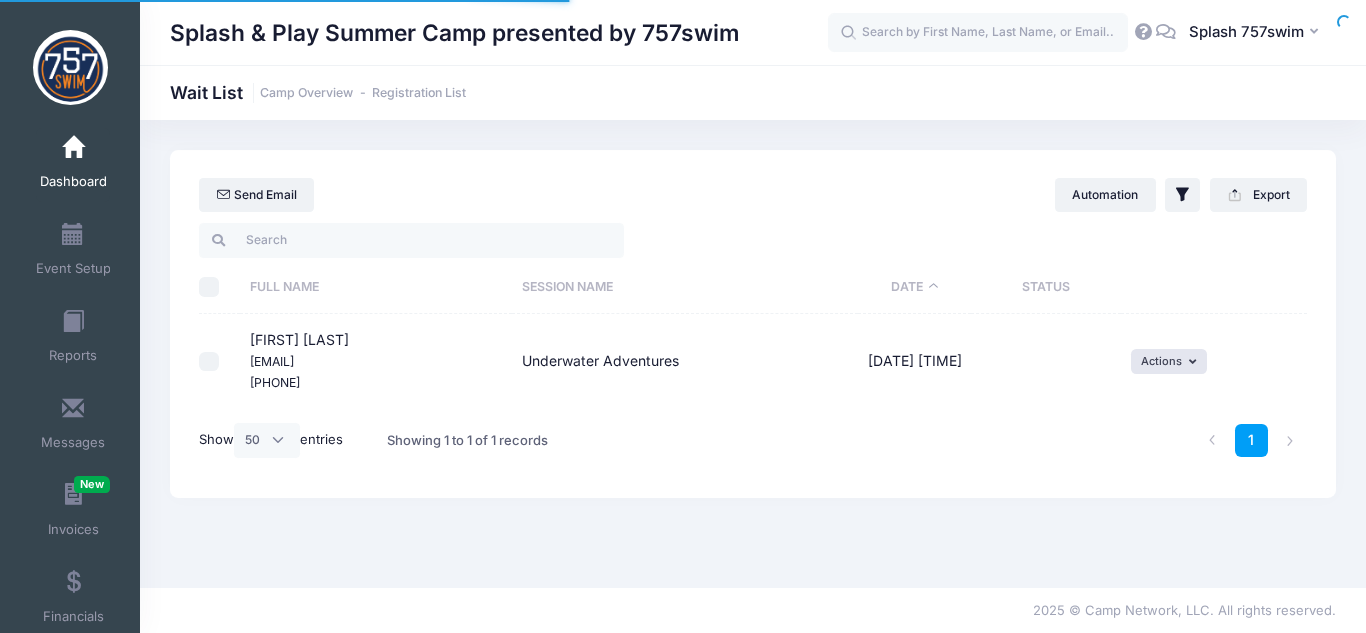 scroll, scrollTop: 0, scrollLeft: 0, axis: both 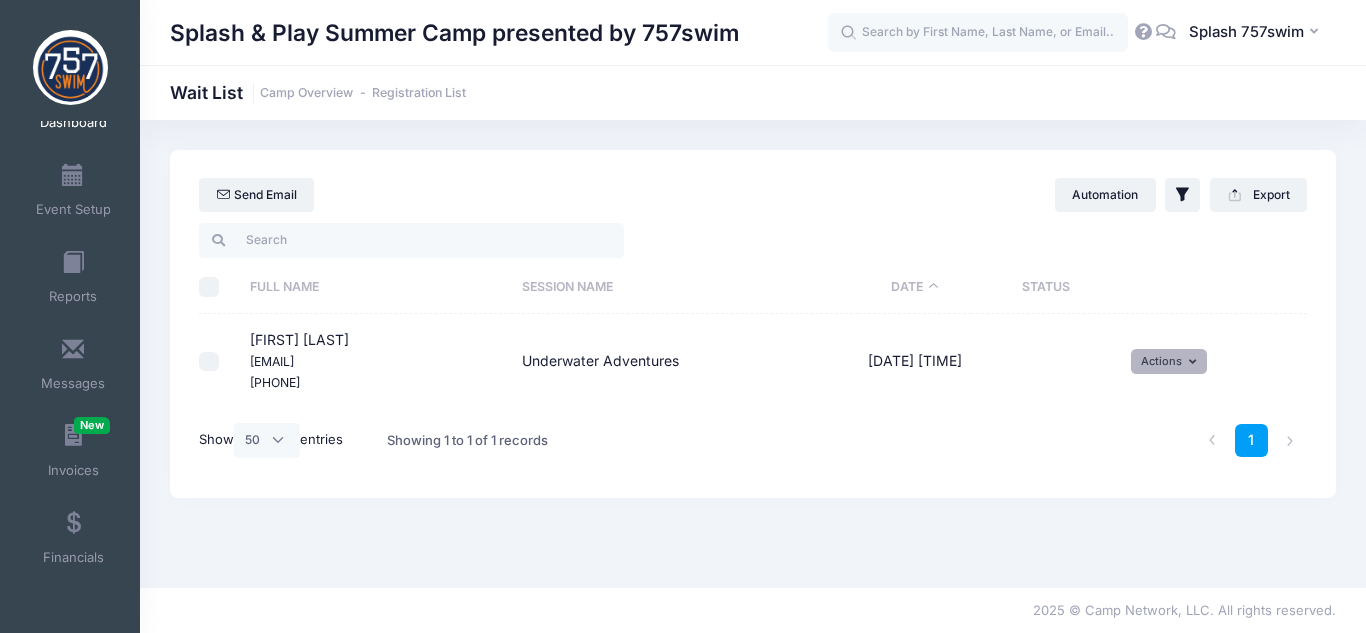click on "Actions" at bounding box center (1169, 361) 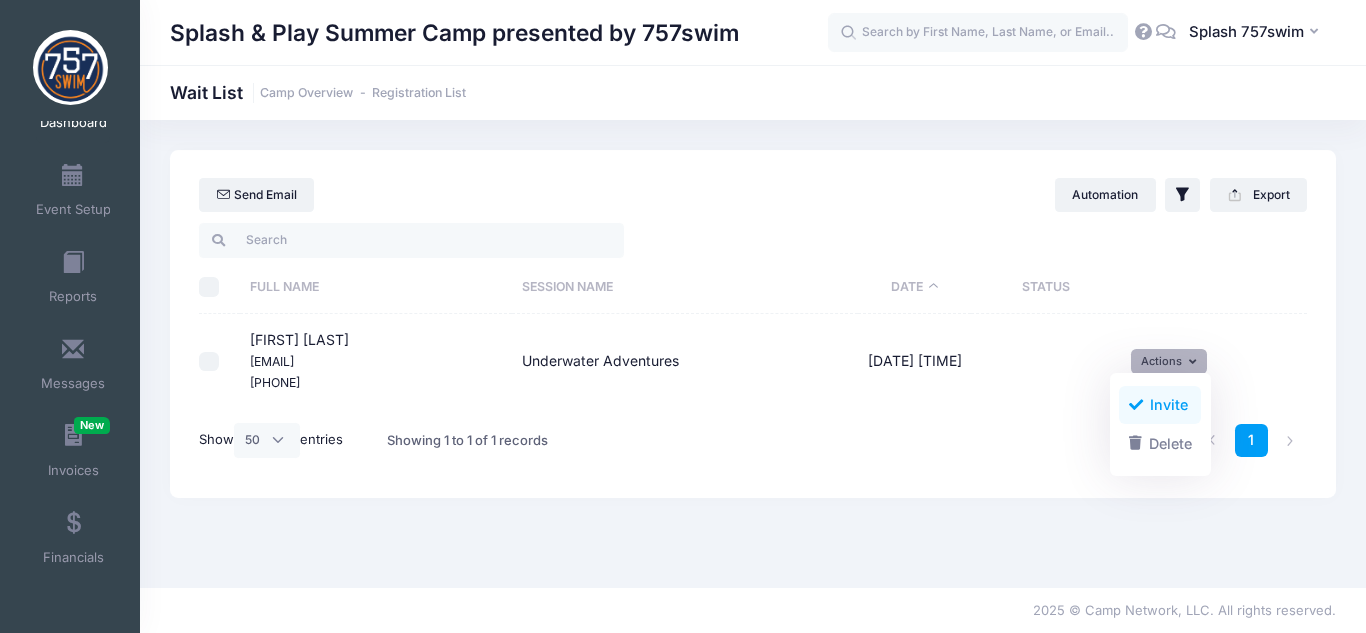 click on "Invite" at bounding box center [1160, 405] 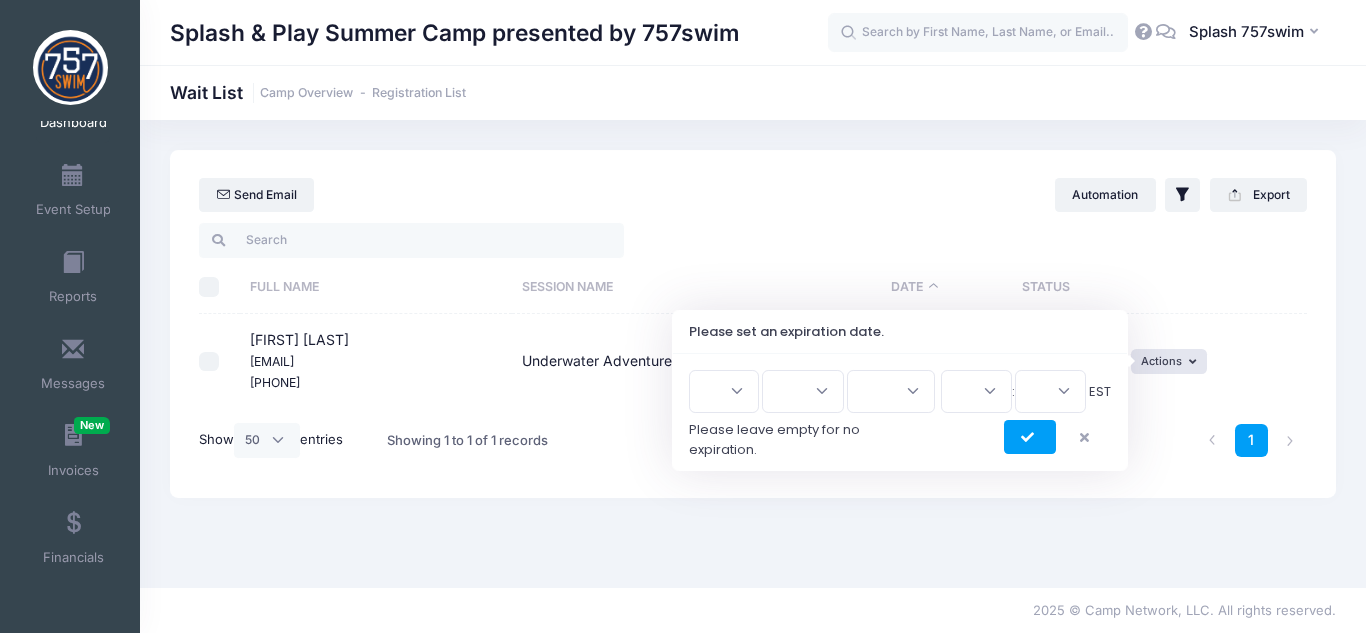 click on "1 2 3 4 5 6 7 8 9 10 11 12 13 14 15 16 17 18 19 20 21 22 23 24 25 26 27 28 29 30 31" at bounding box center [724, 391] 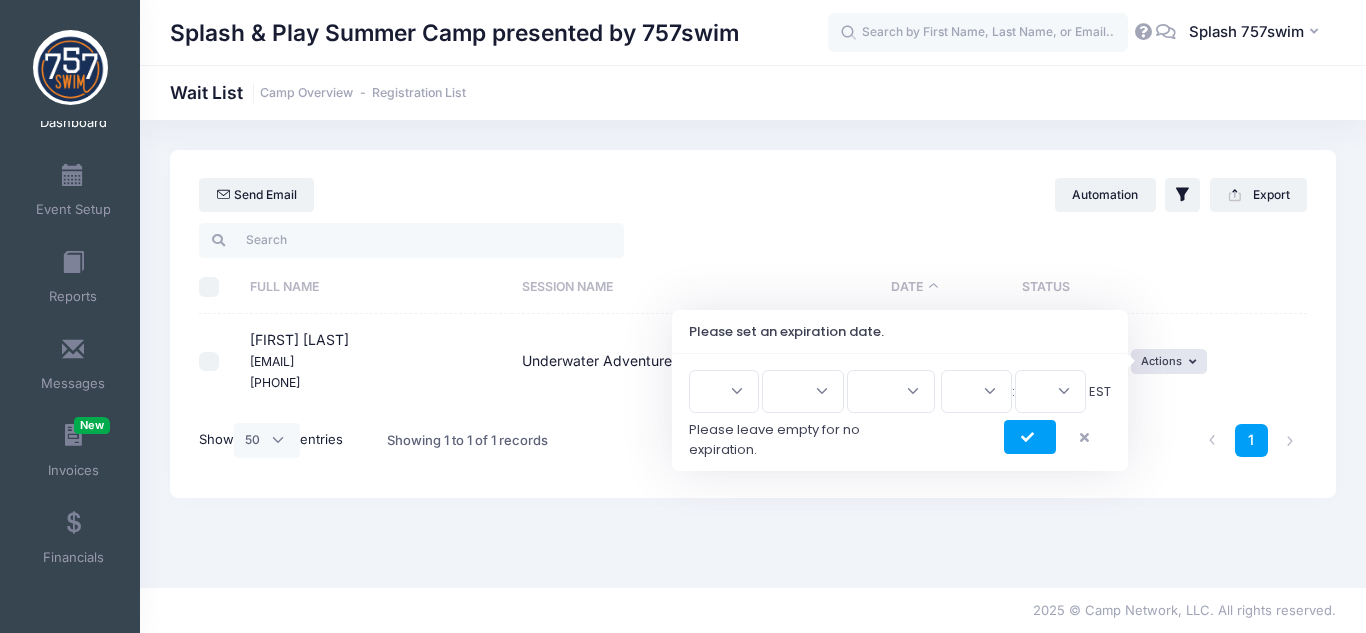 select on "7" 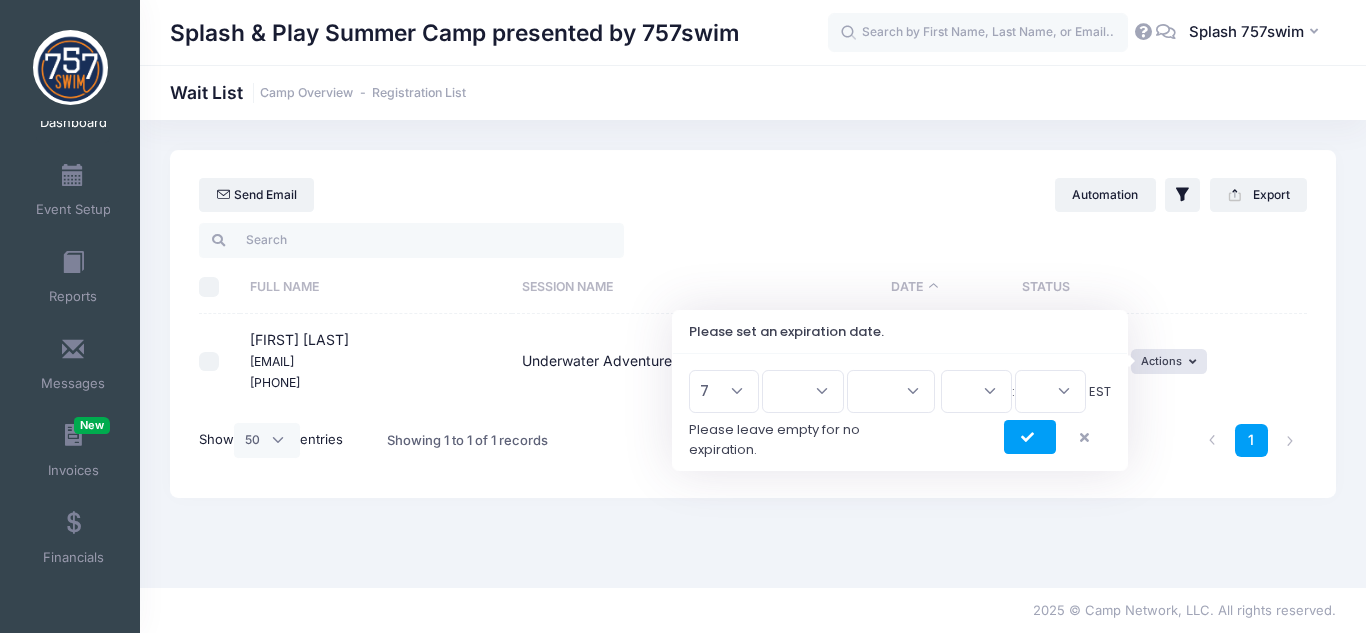 click on "1 2 3 4 5 6 7 8 9 10 11 12 13 14 15 16 17 18 19 20 21 22 23 24 25 26 27 28 29 30 31" at bounding box center [724, 391] 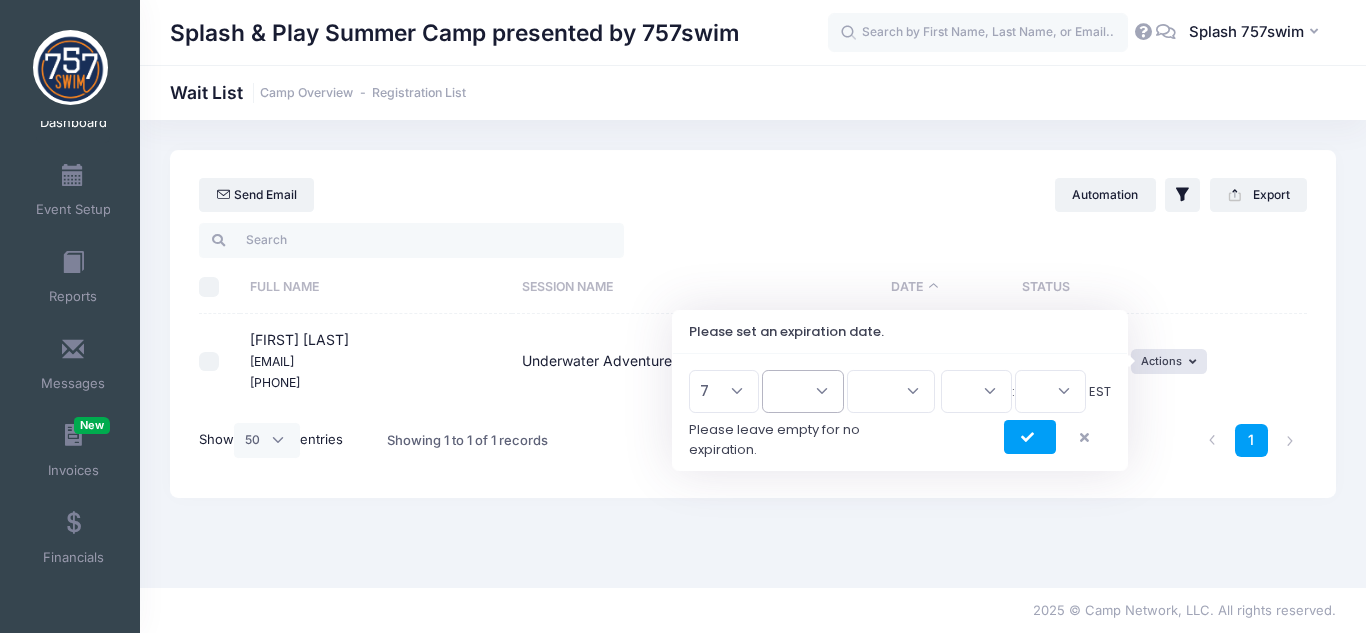click on "Jan Feb Mar Apr May Jun Jul Aug Sep Oct Nov Dec" at bounding box center (803, 391) 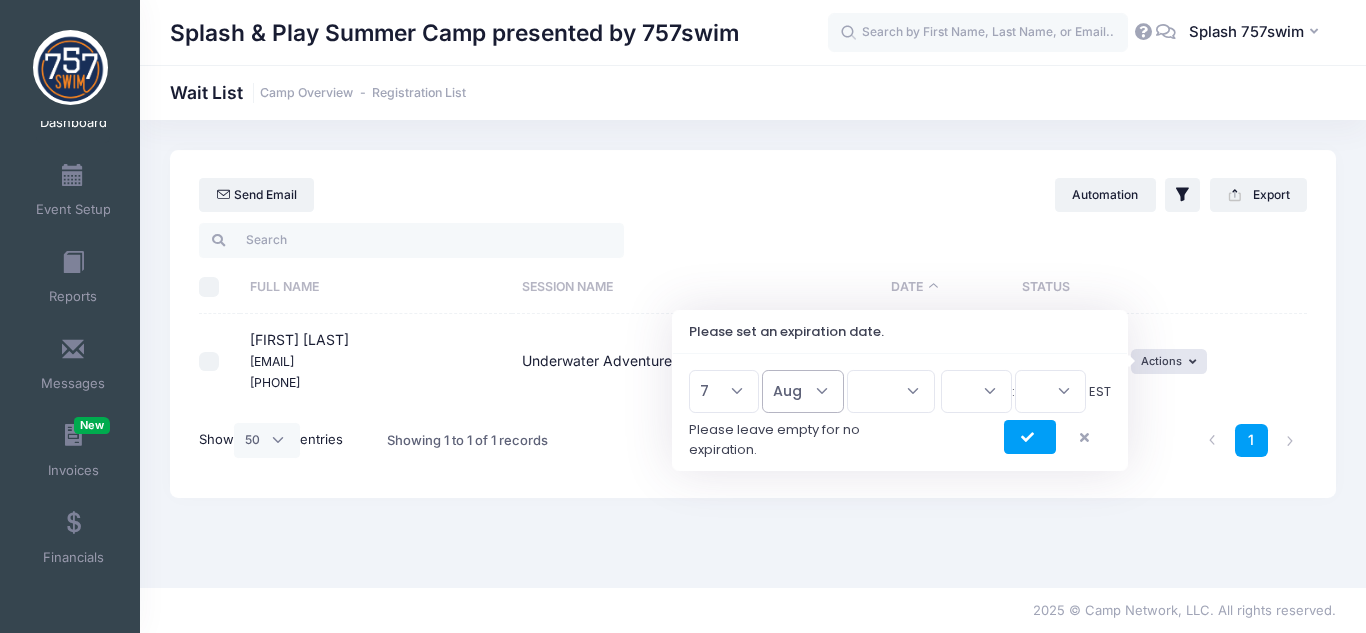 click on "Jan Feb Mar Apr May Jun Jul Aug Sep Oct Nov Dec" at bounding box center [803, 391] 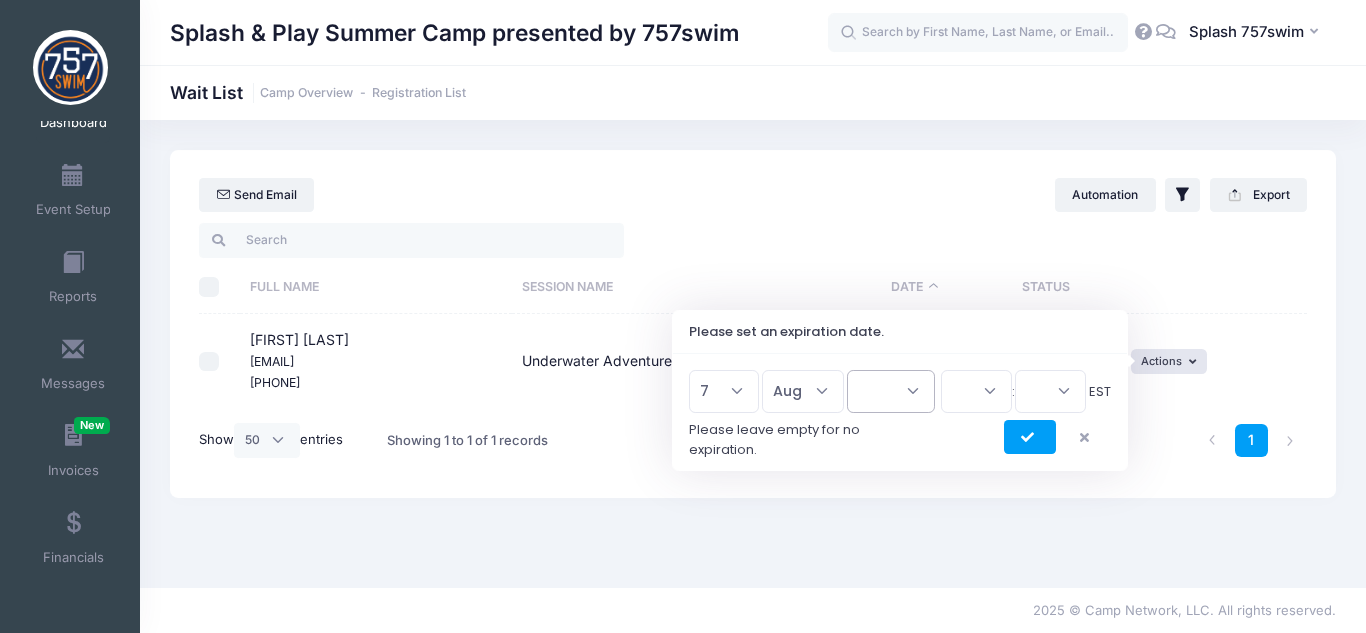 click on "2026 2025" at bounding box center (891, 391) 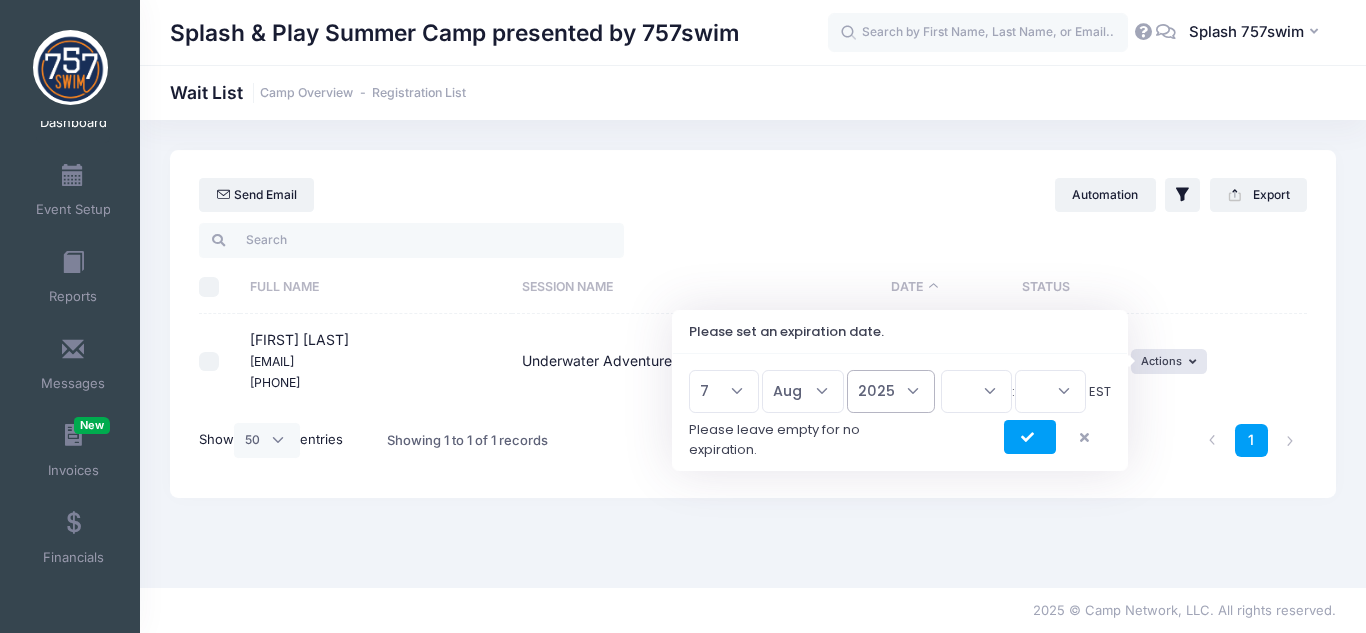 click on "2026 2025" at bounding box center (891, 391) 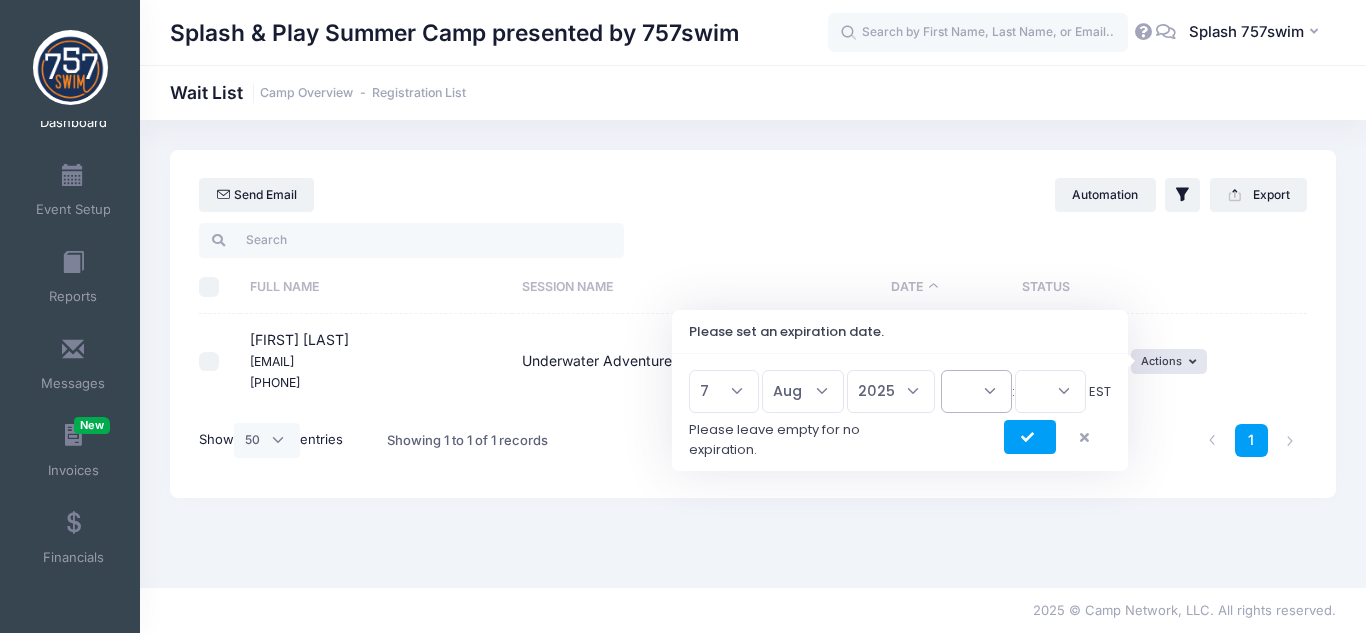 click on "00 01 02 03 04 05 06 07 08 09 10 11 12 13 14 15 16 17 18 19 20 21 22 23" at bounding box center [976, 391] 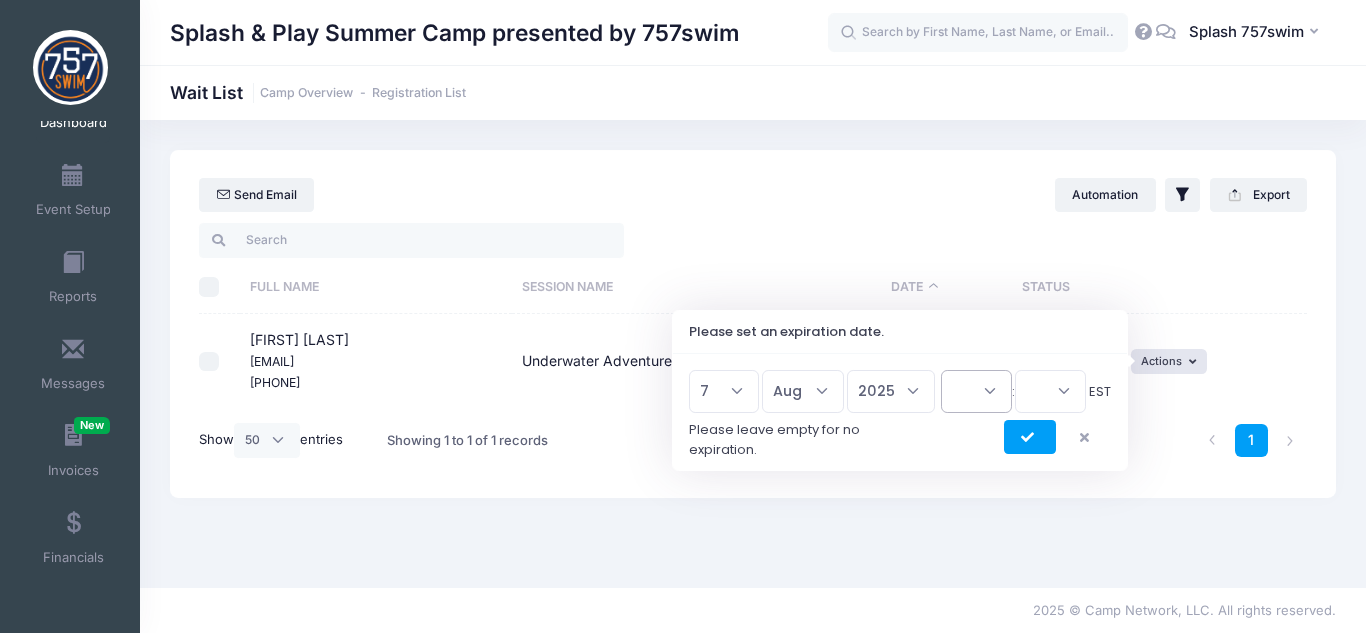 select on "12" 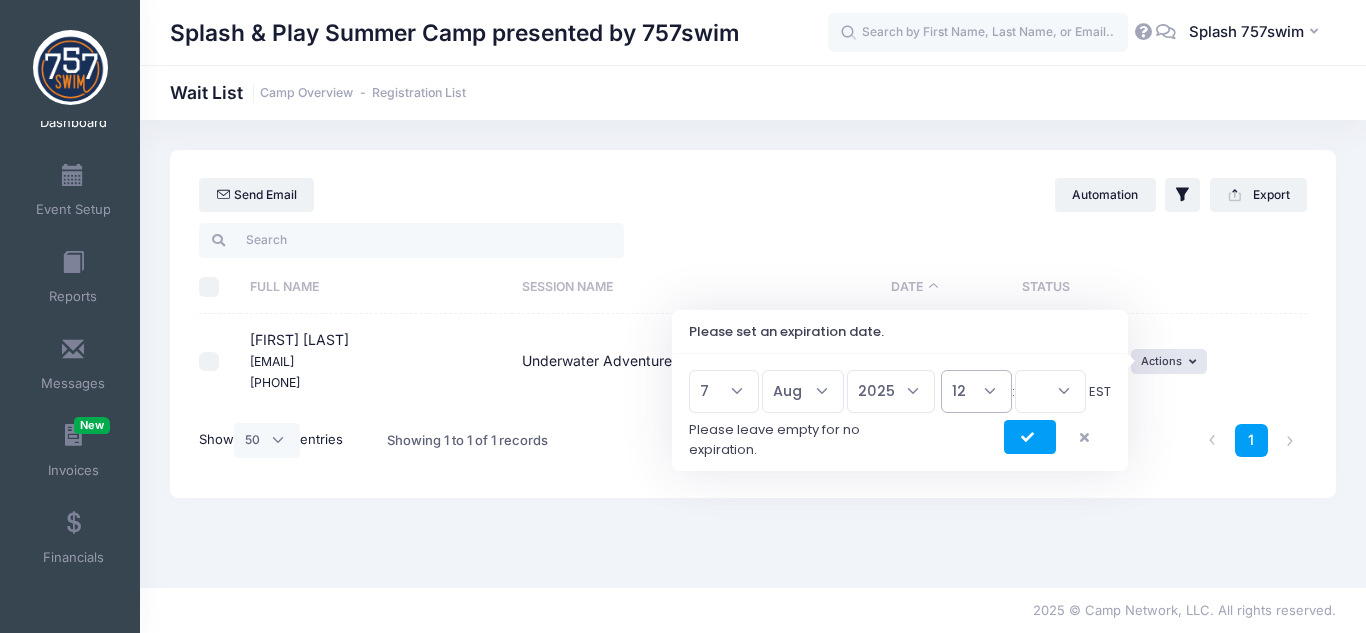 click on "00 01 02 03 04 05 06 07 08 09 10 11 12 13 14 15 16 17 18 19 20 21 22 23" at bounding box center (976, 391) 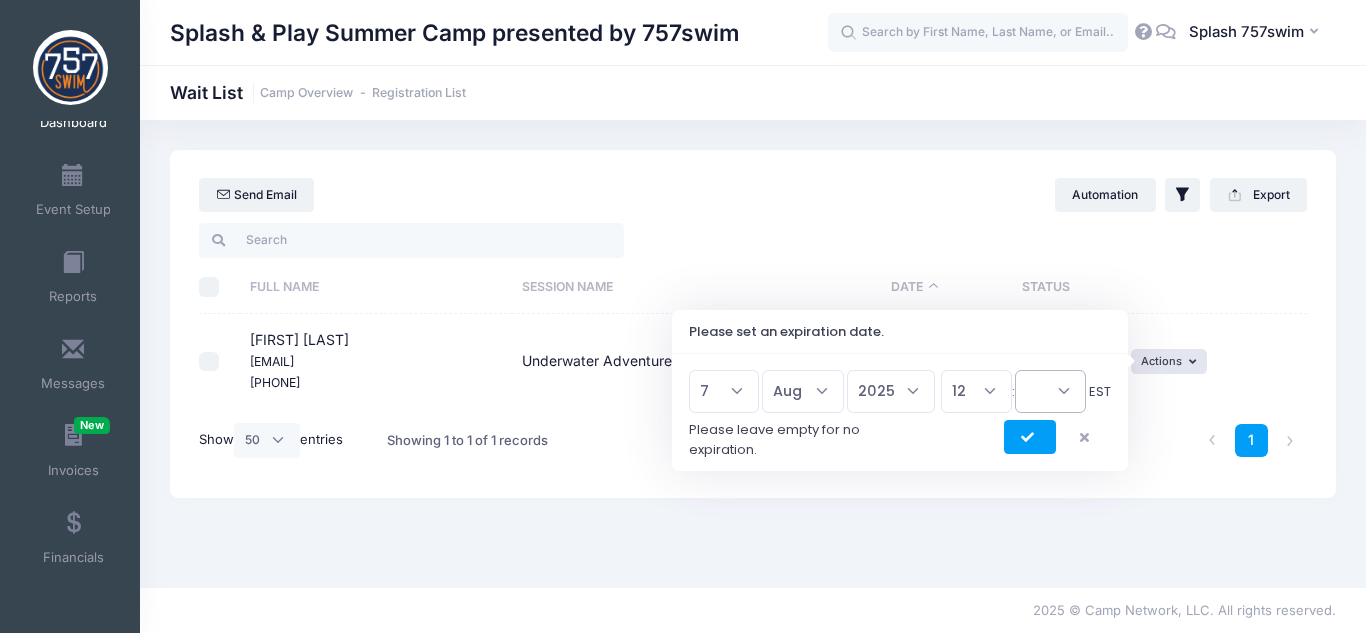 click on "00 15 30 45" at bounding box center [1050, 391] 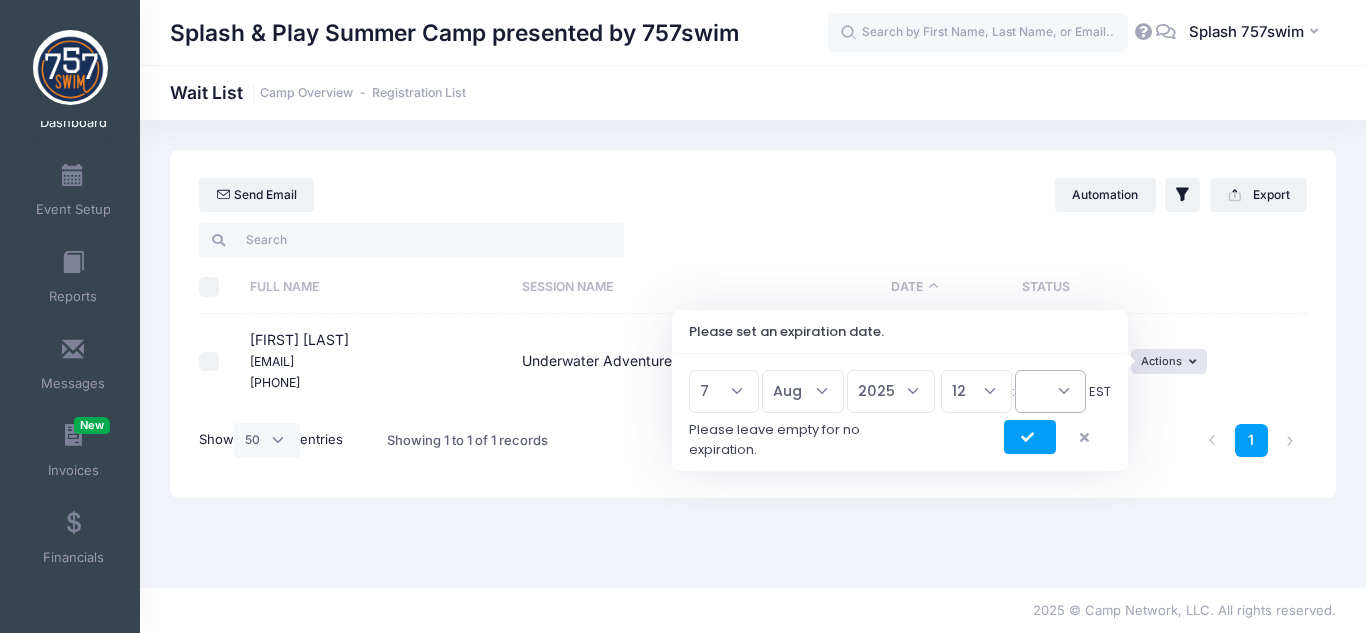 select on "0" 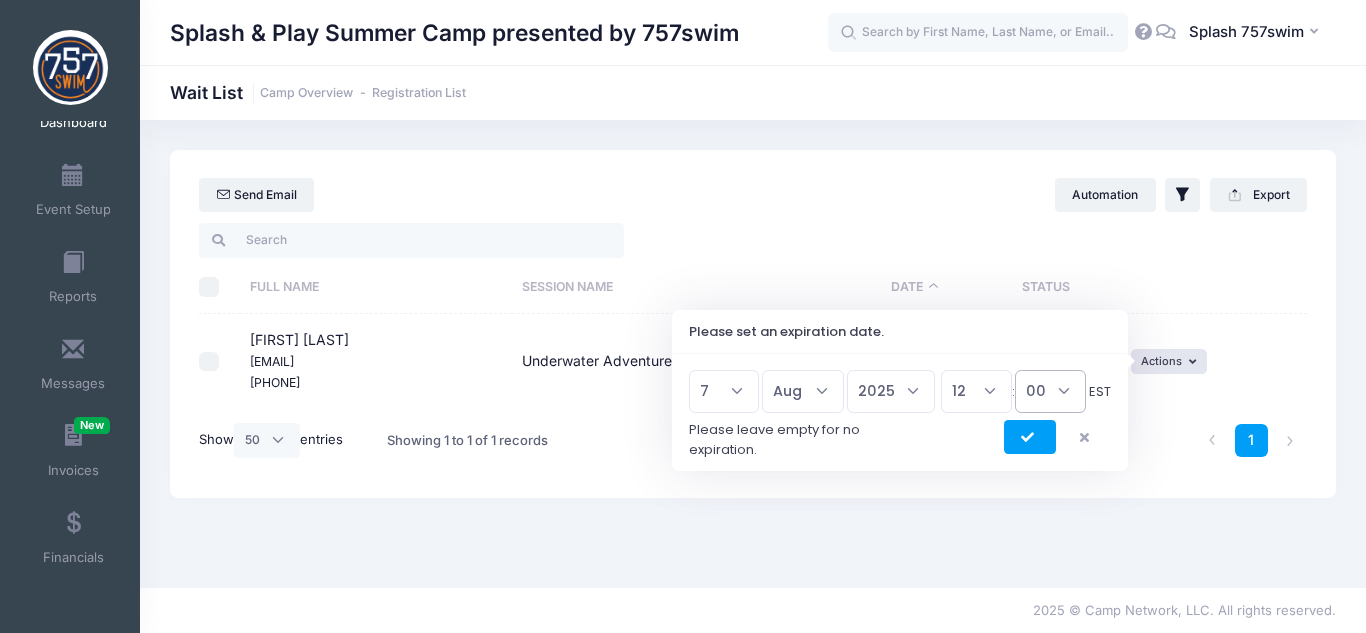 click on "00 15 30 45" at bounding box center [1050, 391] 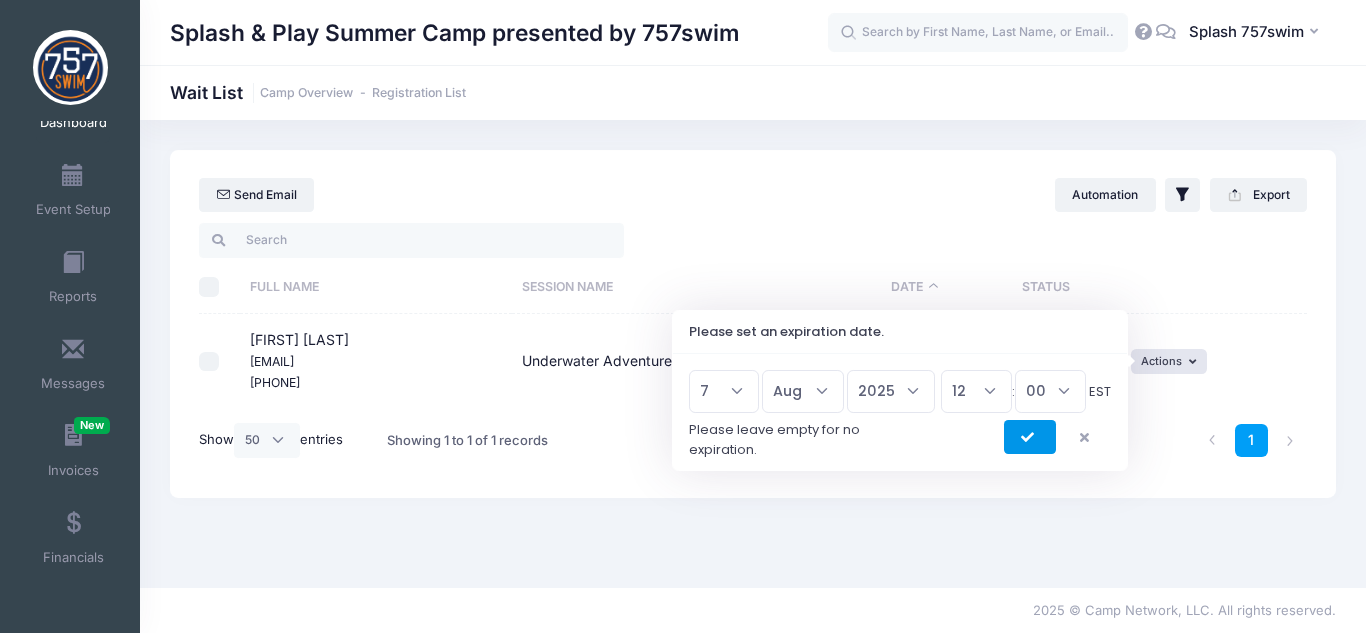 click at bounding box center [1030, 437] 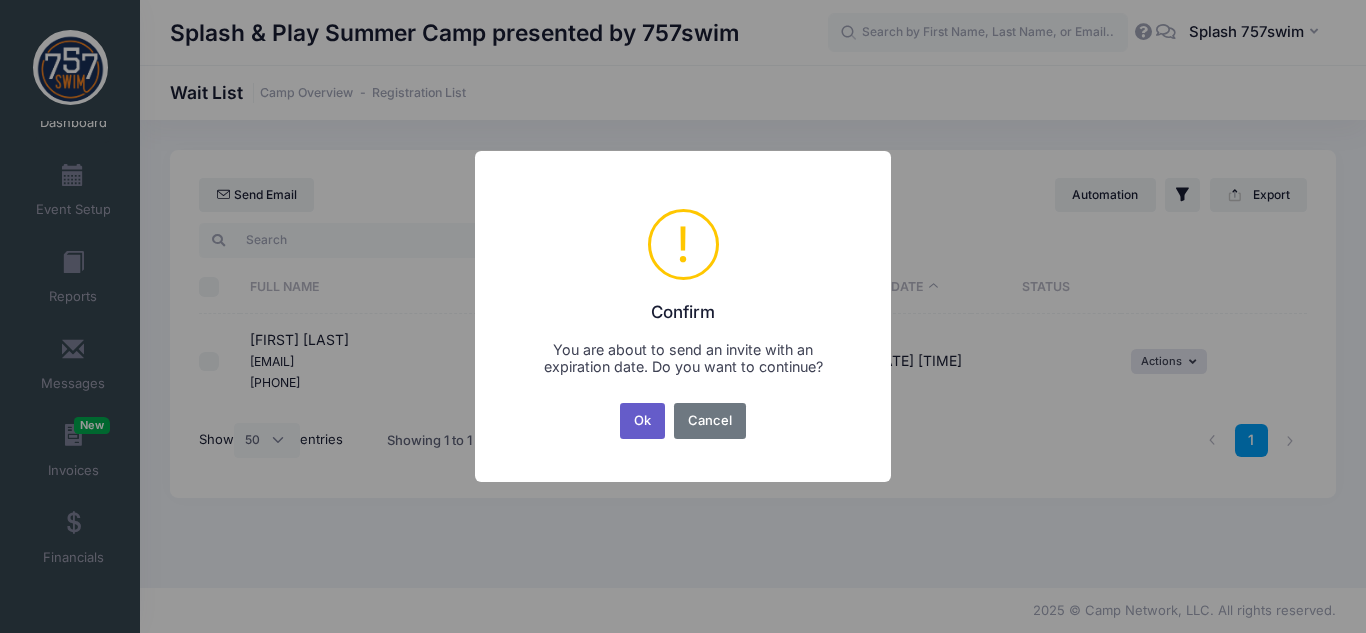 click on "Ok" at bounding box center [643, 421] 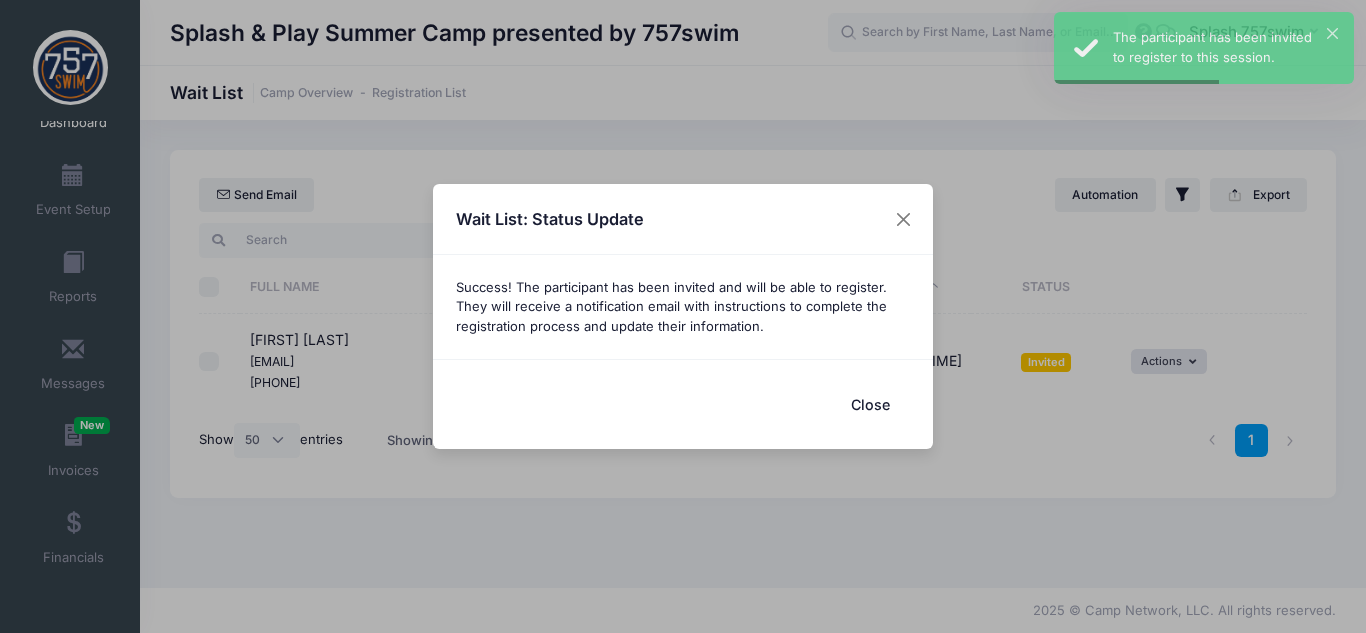 click on "Close" at bounding box center [870, 404] 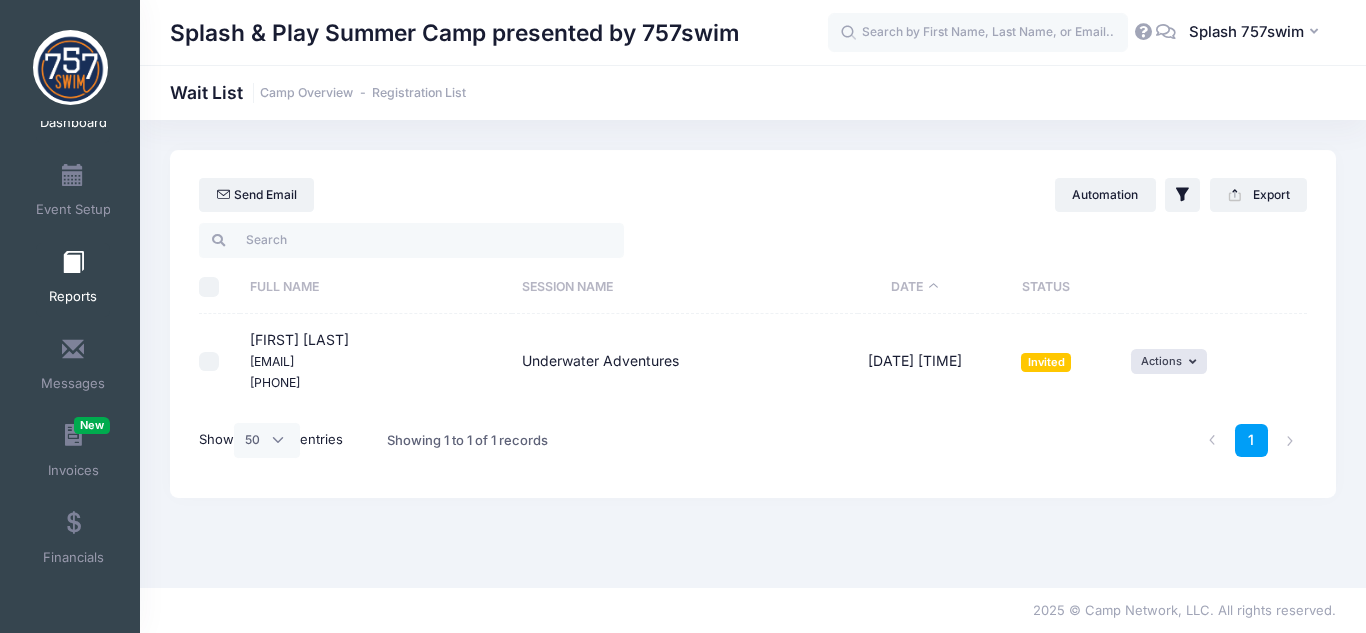 click at bounding box center (73, 263) 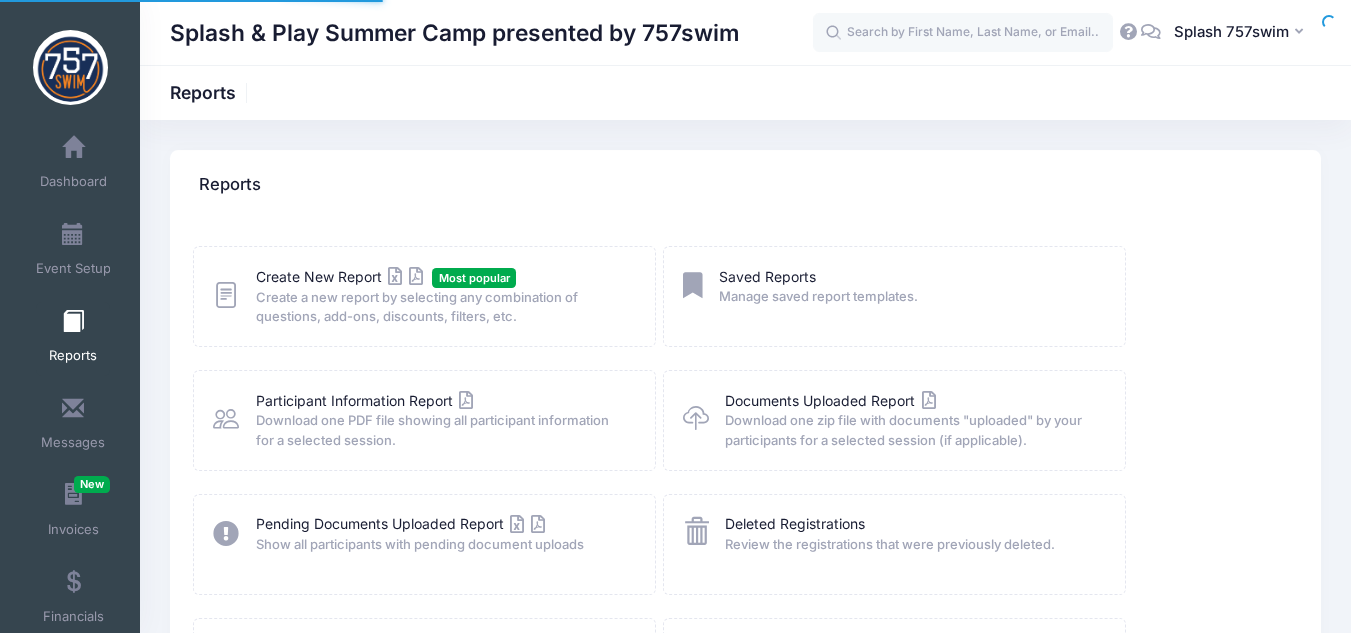 scroll, scrollTop: 0, scrollLeft: 0, axis: both 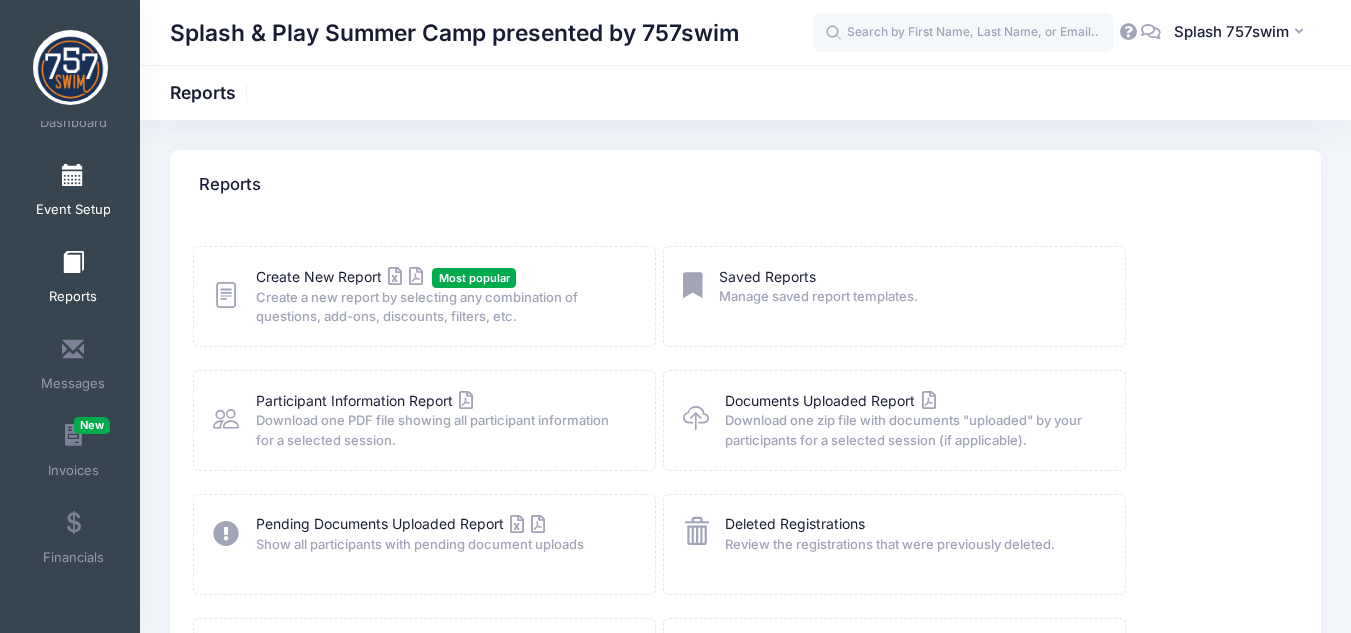 click on "Event Setup" at bounding box center [73, 193] 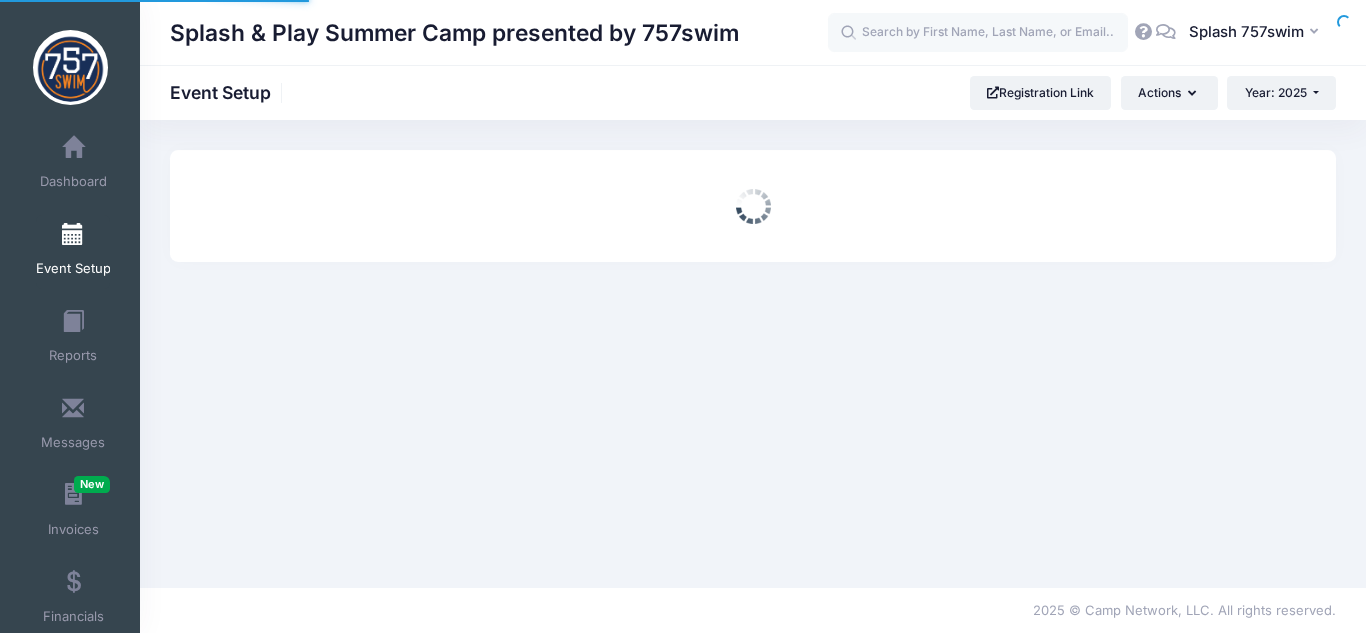 scroll, scrollTop: 0, scrollLeft: 0, axis: both 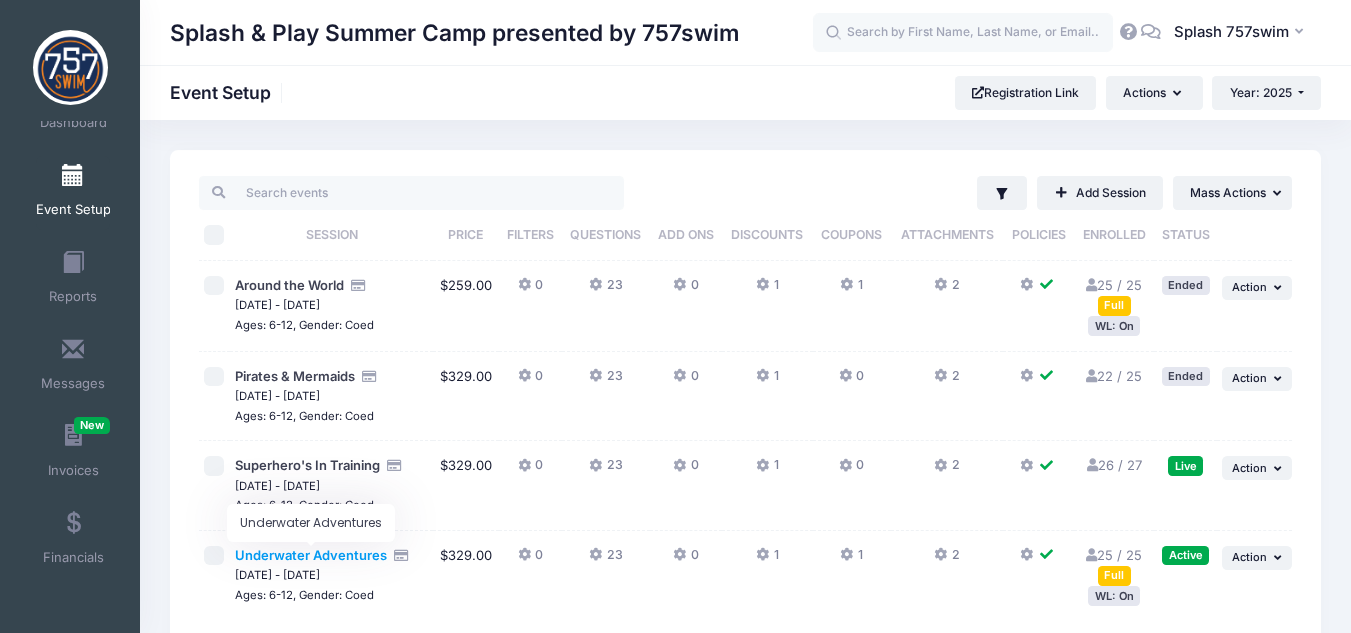click on "Underwater Adventures" at bounding box center [311, 555] 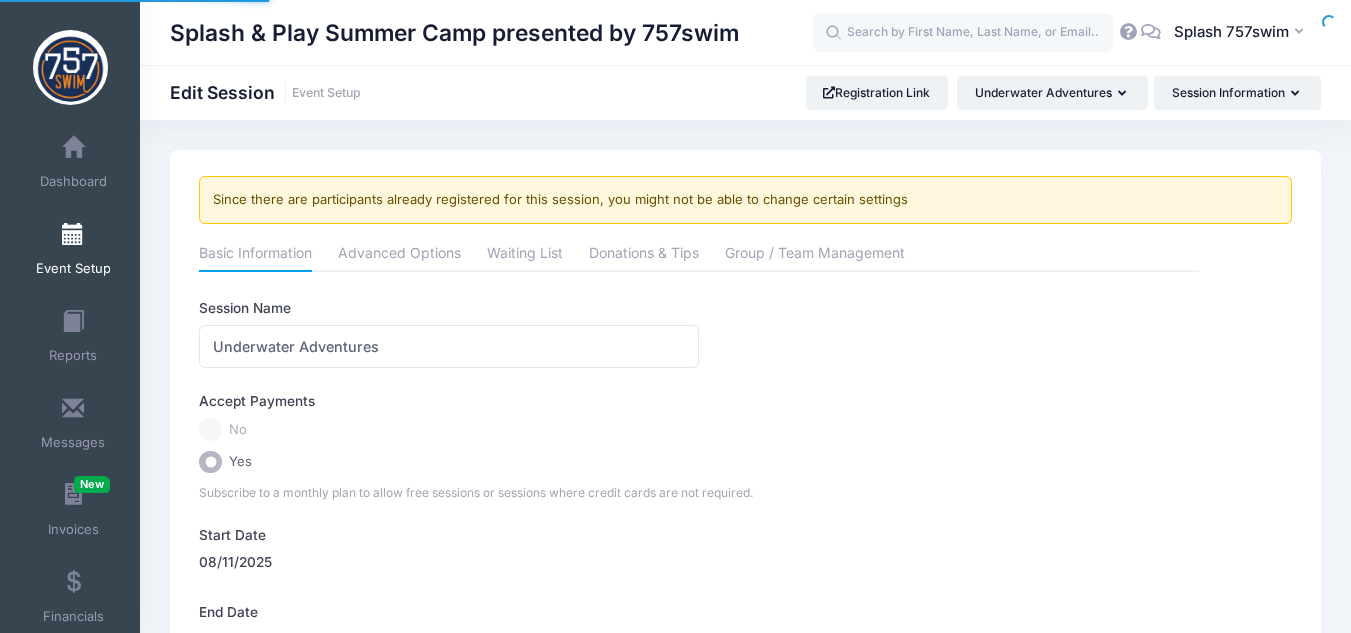 scroll, scrollTop: 0, scrollLeft: 0, axis: both 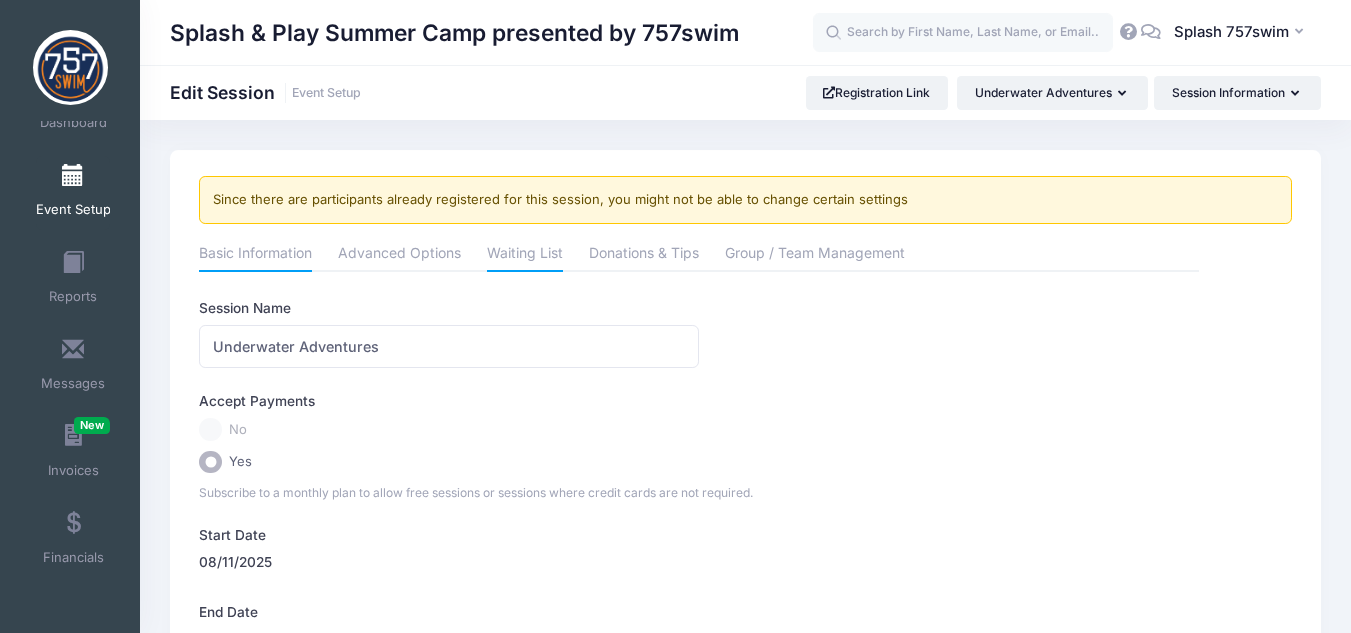 click on "Waiting List" at bounding box center (525, 255) 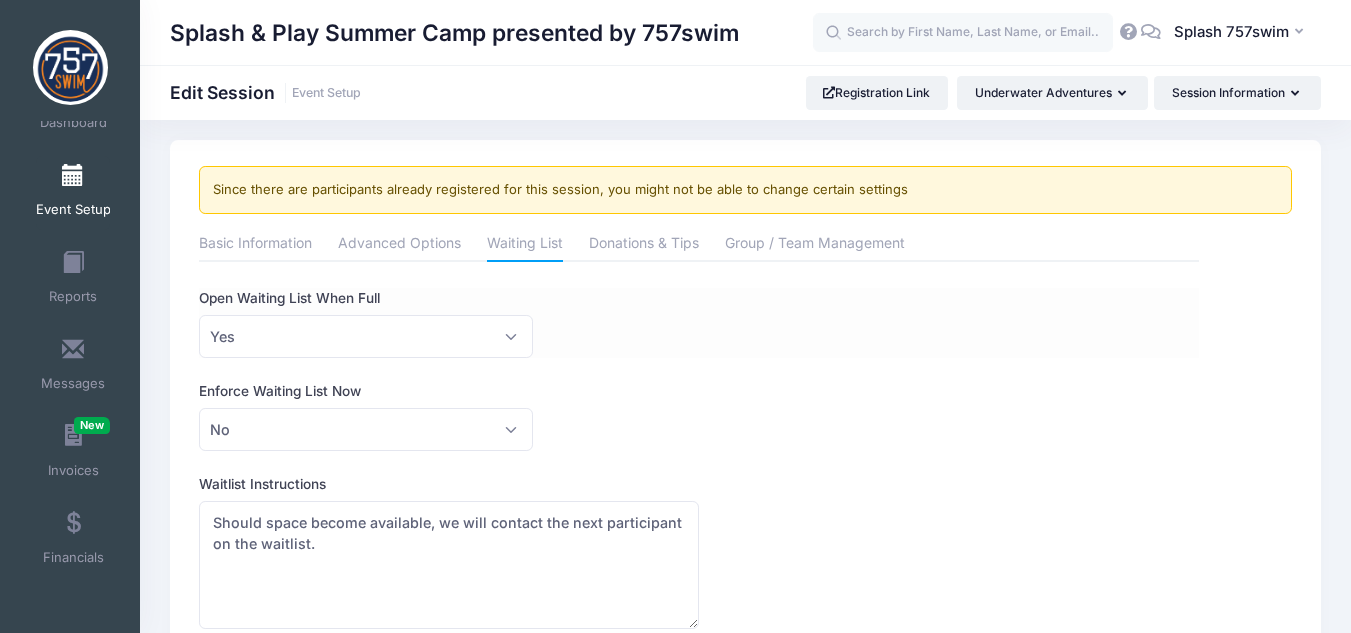 scroll, scrollTop: 0, scrollLeft: 0, axis: both 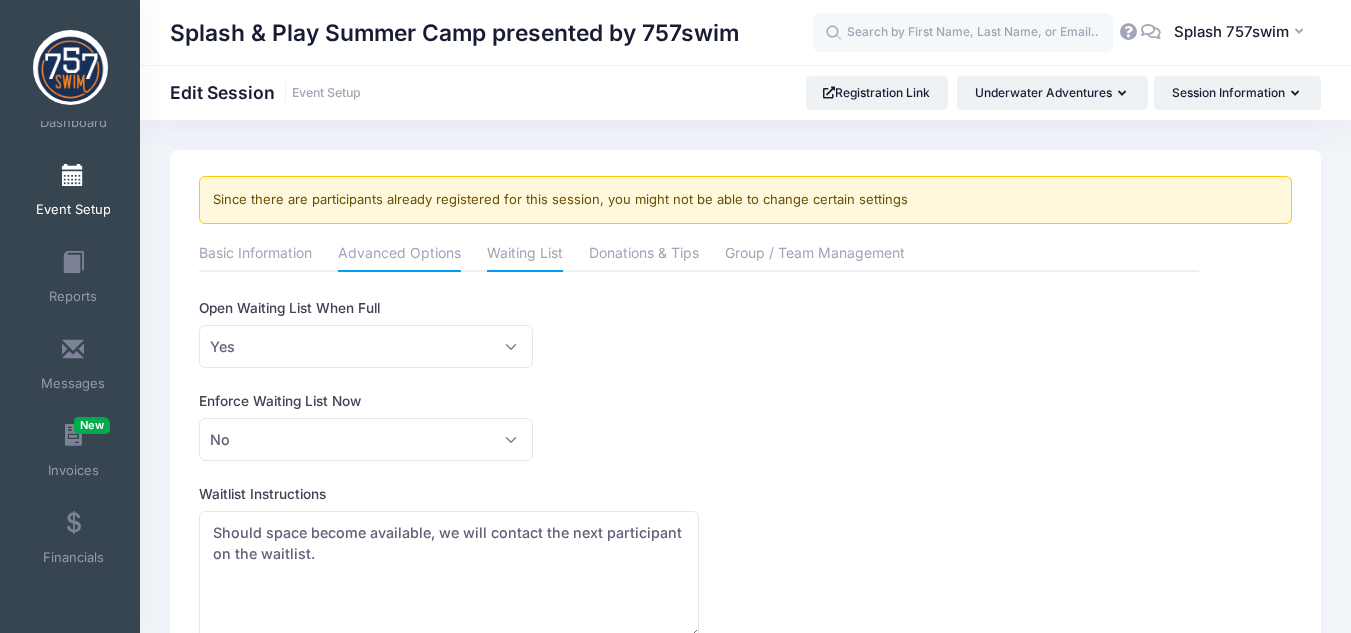 click on "Advanced Options" at bounding box center [399, 255] 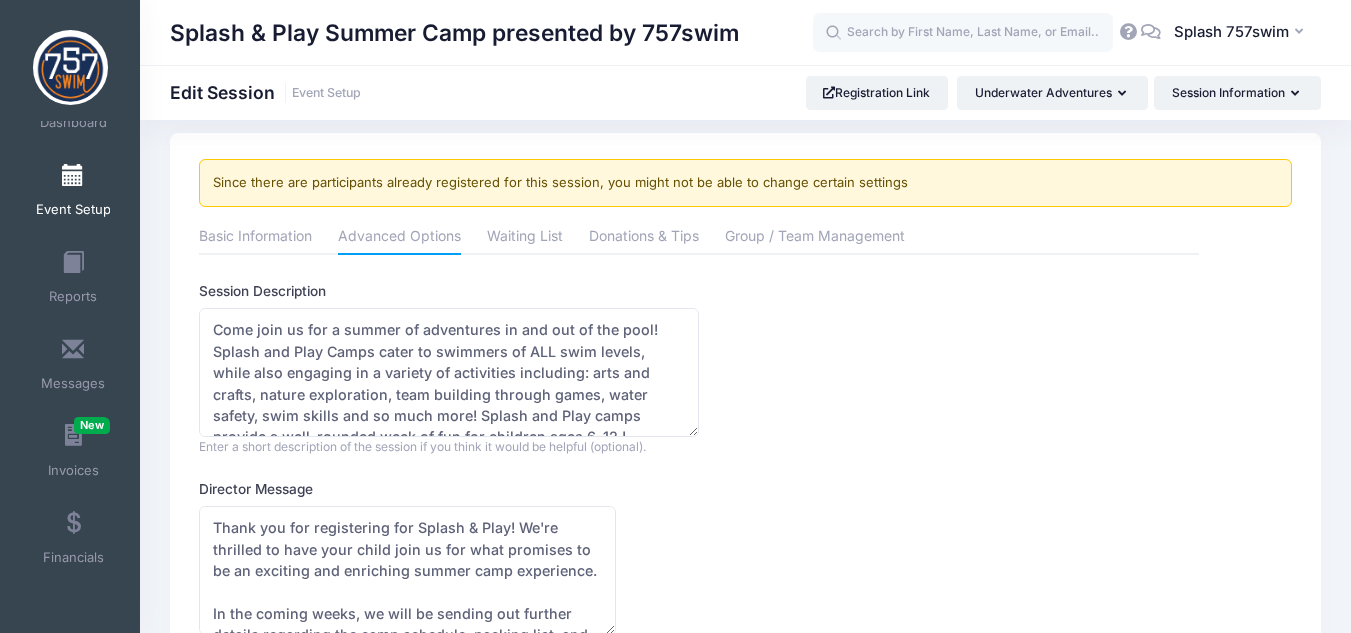 scroll, scrollTop: 0, scrollLeft: 0, axis: both 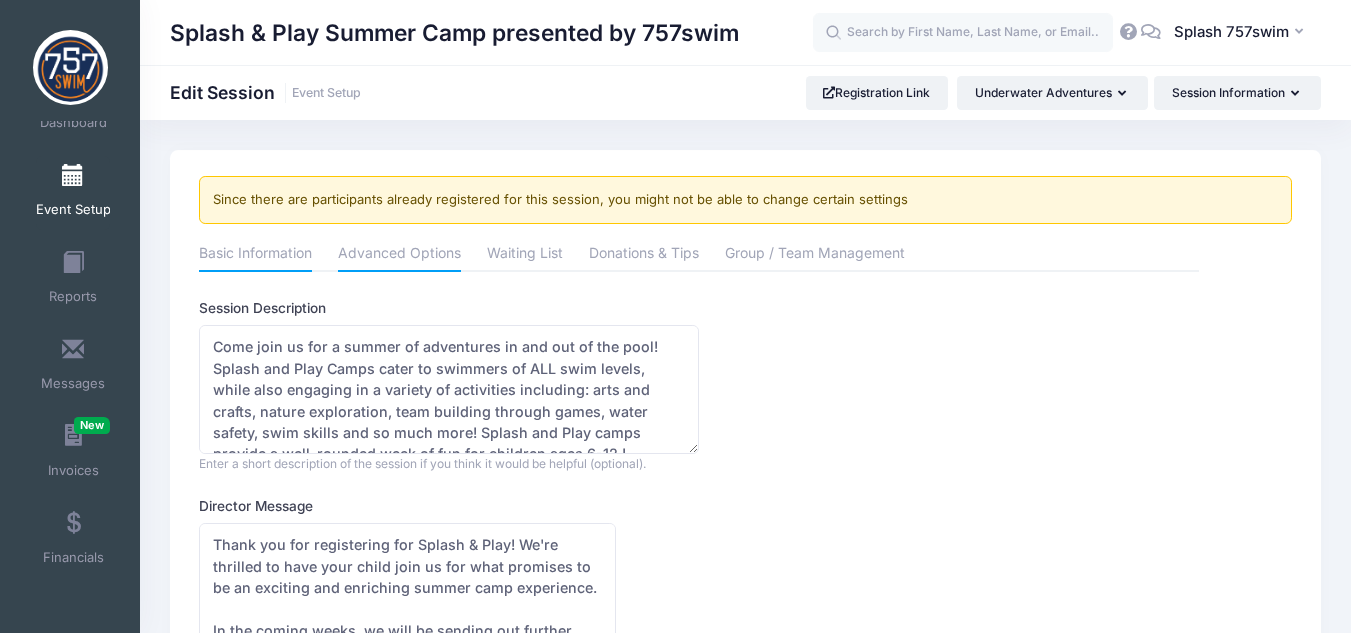 click on "Basic Information" at bounding box center [255, 255] 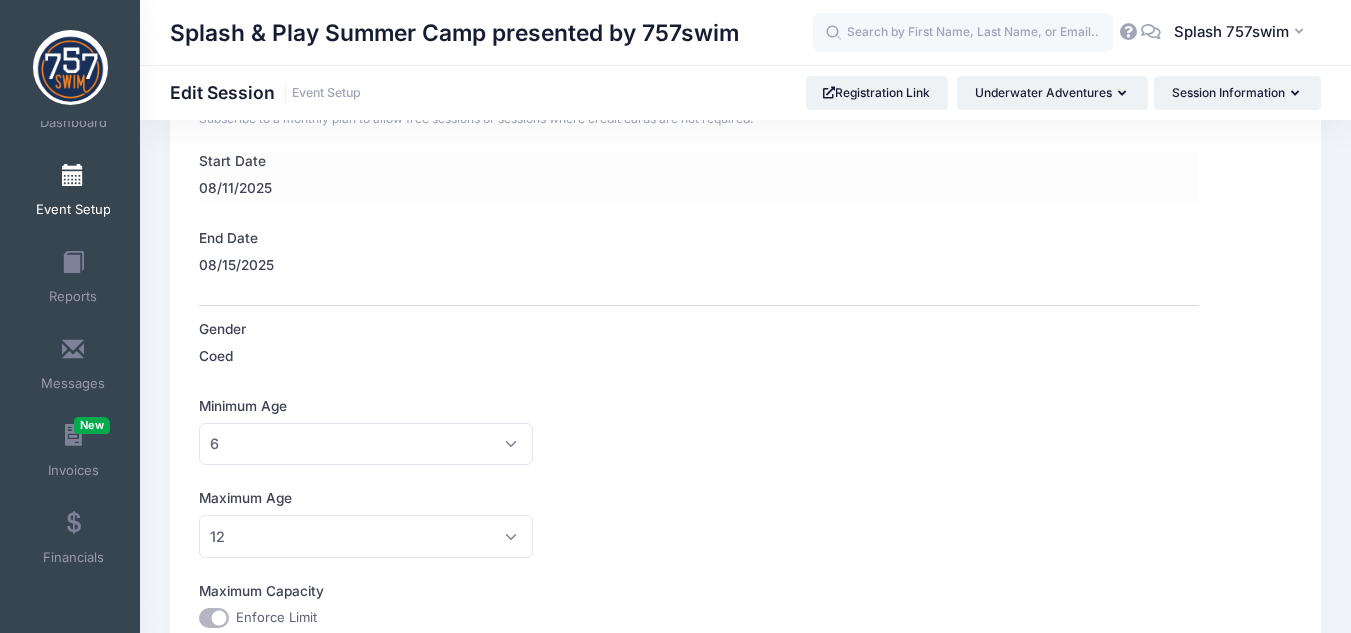 scroll, scrollTop: 600, scrollLeft: 0, axis: vertical 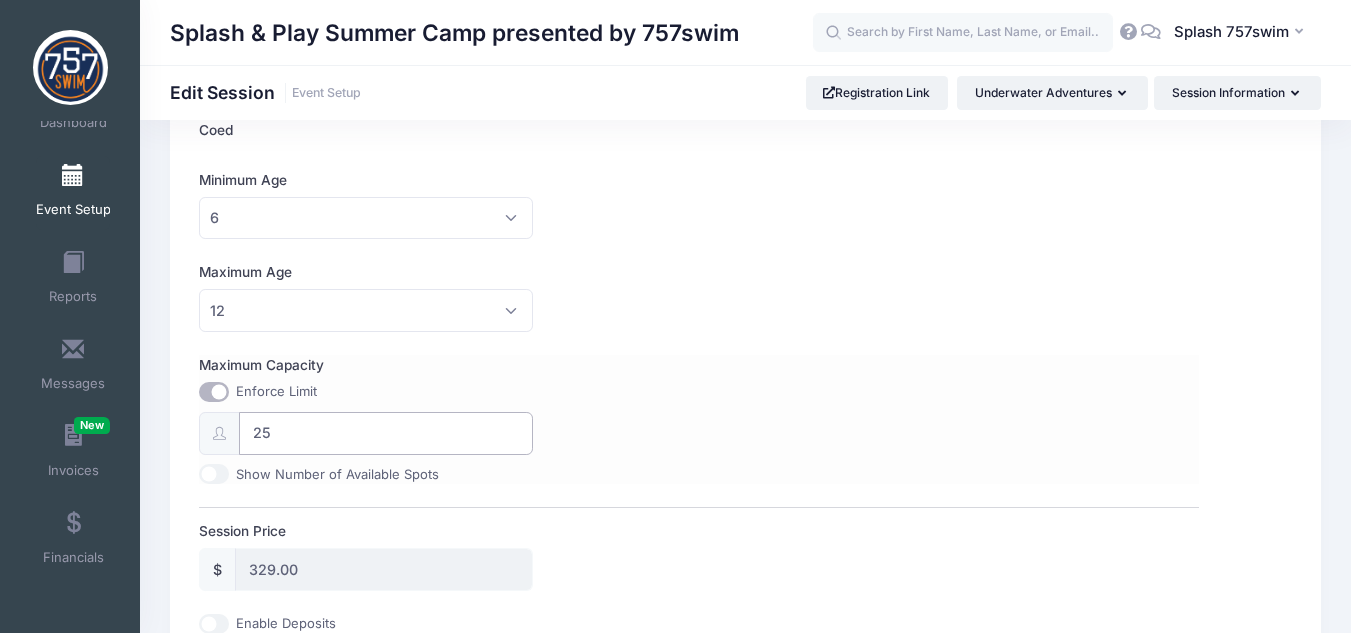 click on "25" at bounding box center [385, 433] 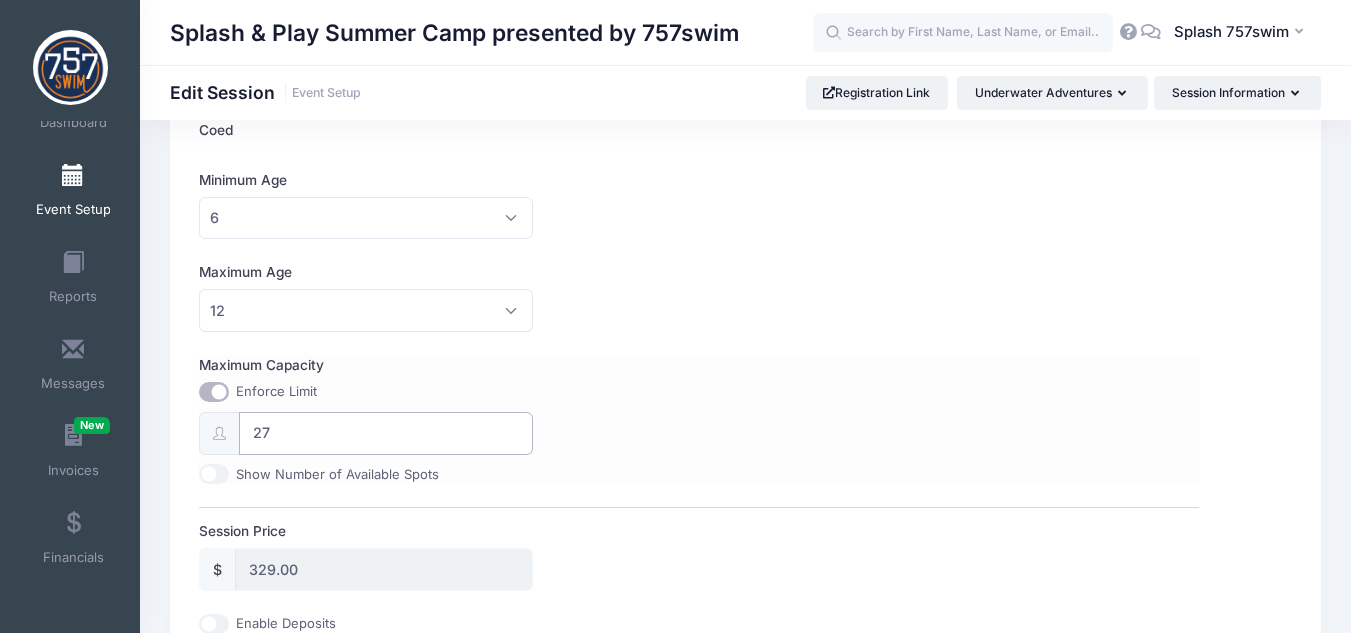 scroll, scrollTop: 700, scrollLeft: 0, axis: vertical 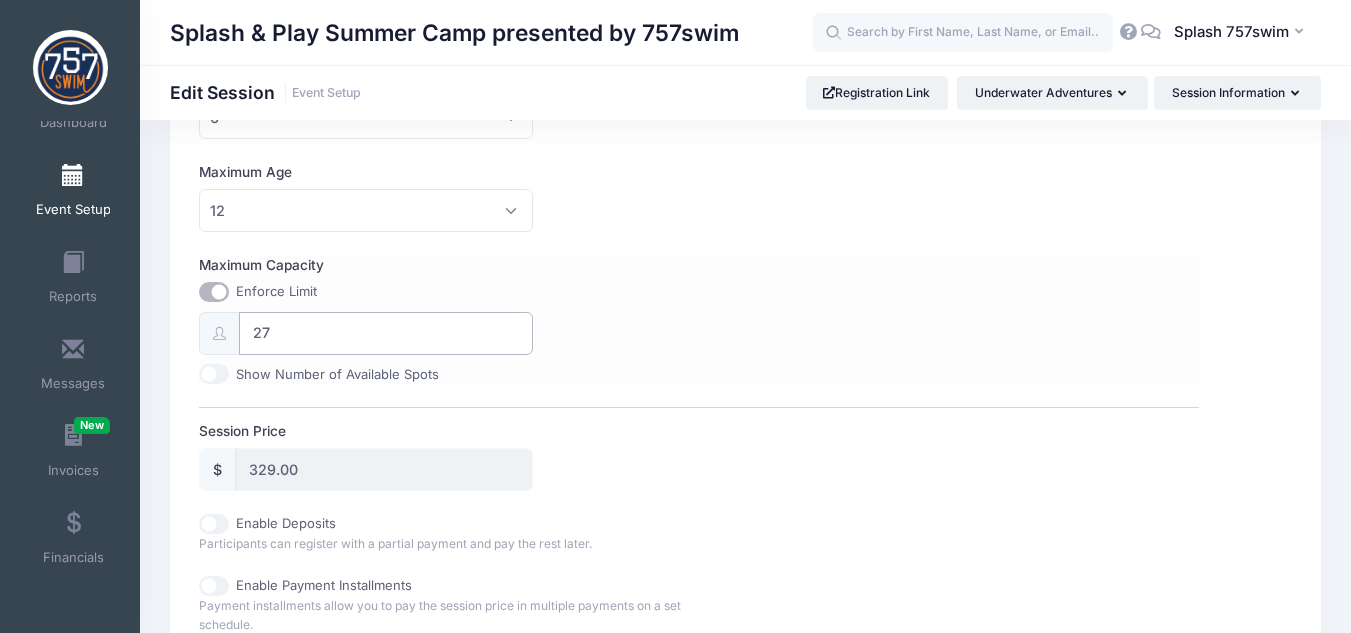 type on "27" 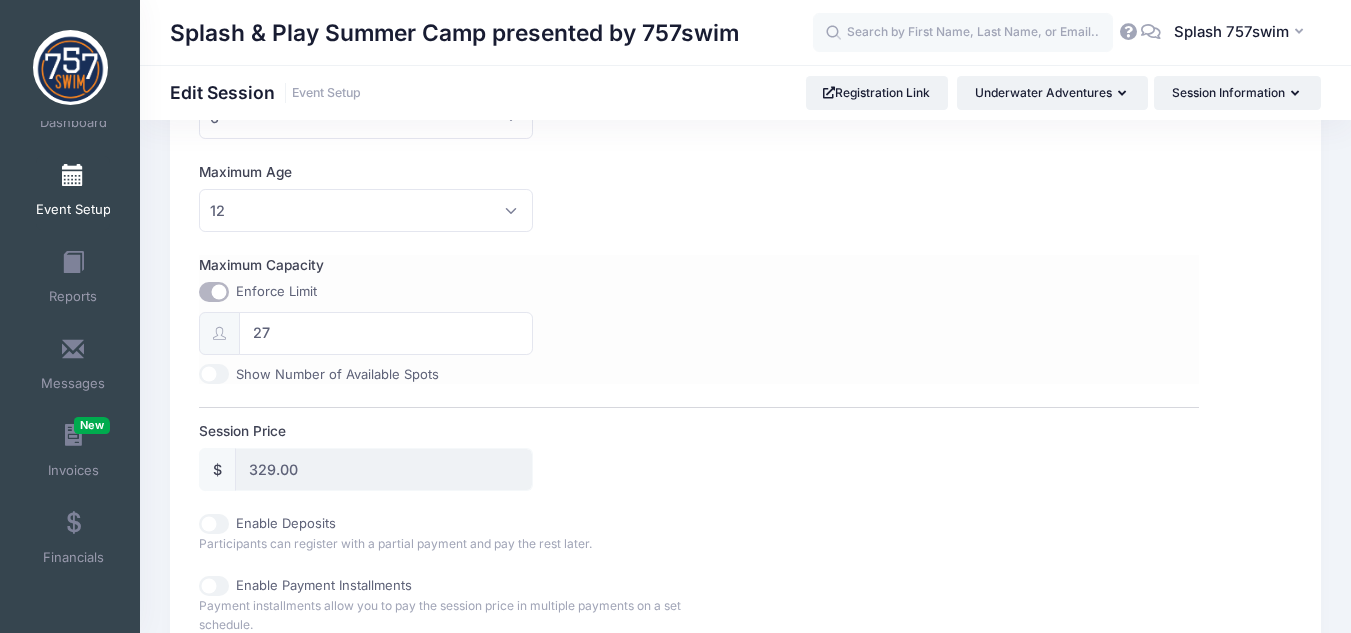 click on "Show Number of Available Spots" at bounding box center (214, 374) 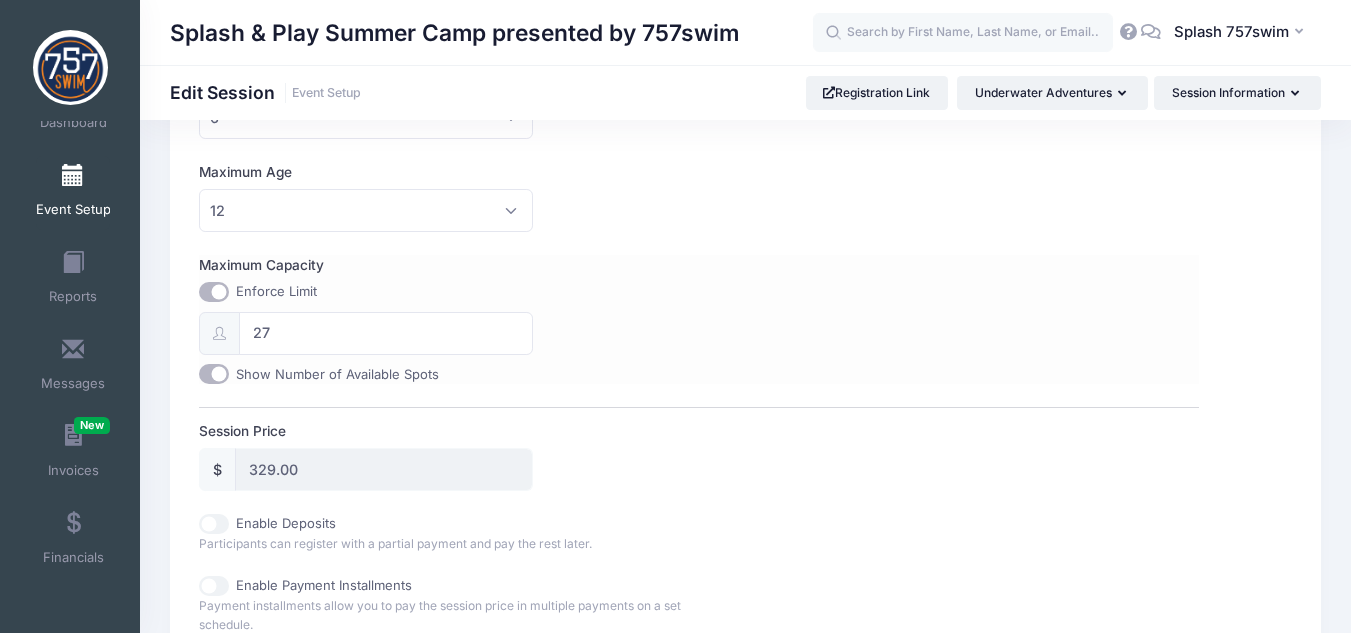 click on "Show Number of Available Spots" at bounding box center (214, 374) 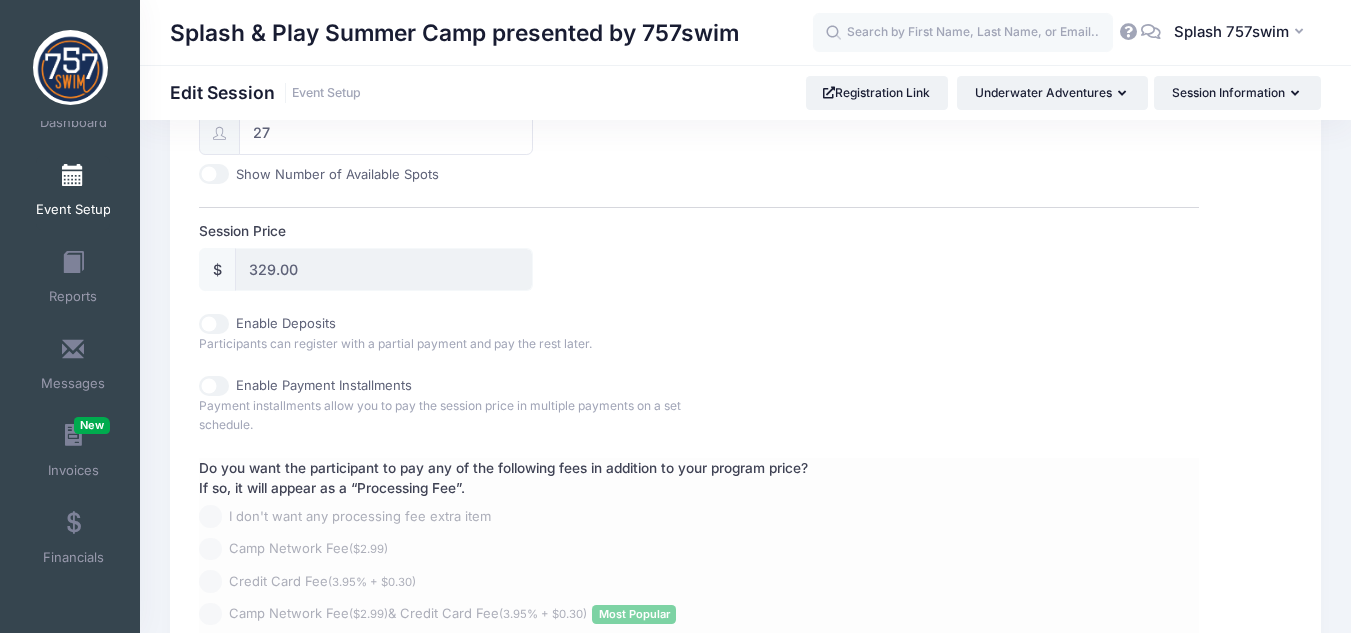 scroll, scrollTop: 800, scrollLeft: 0, axis: vertical 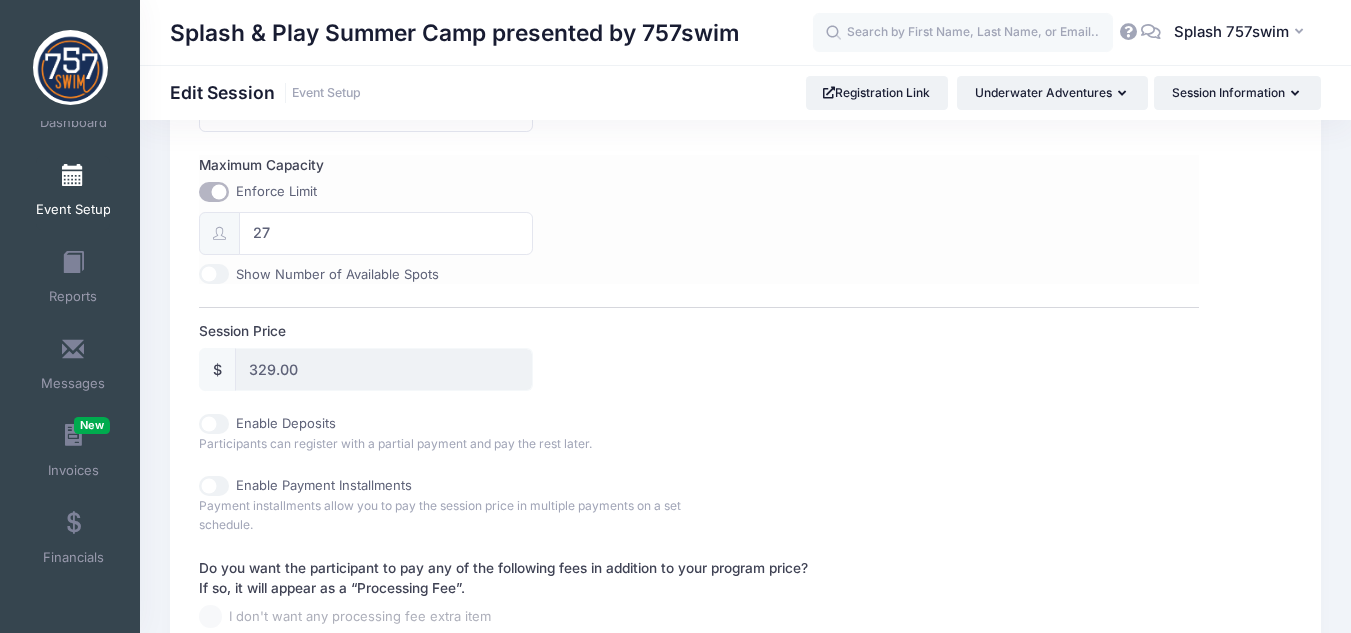 click on "Show Number of Available Spots" at bounding box center [214, 274] 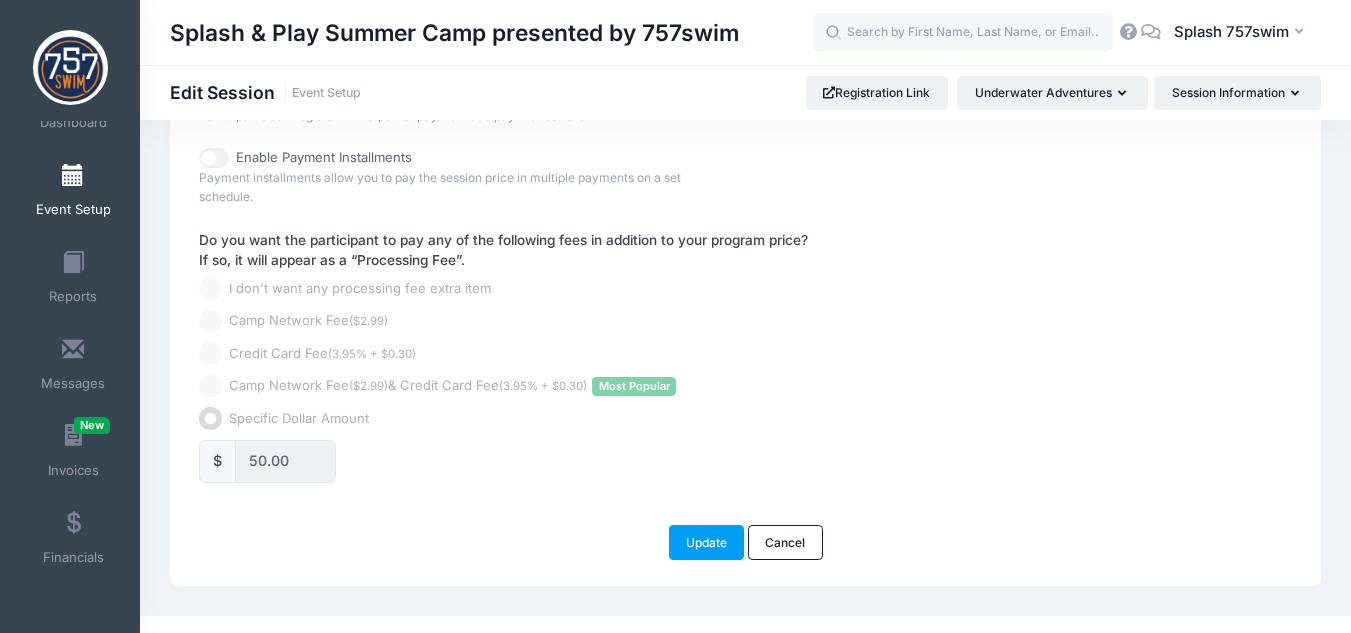 scroll, scrollTop: 1156, scrollLeft: 0, axis: vertical 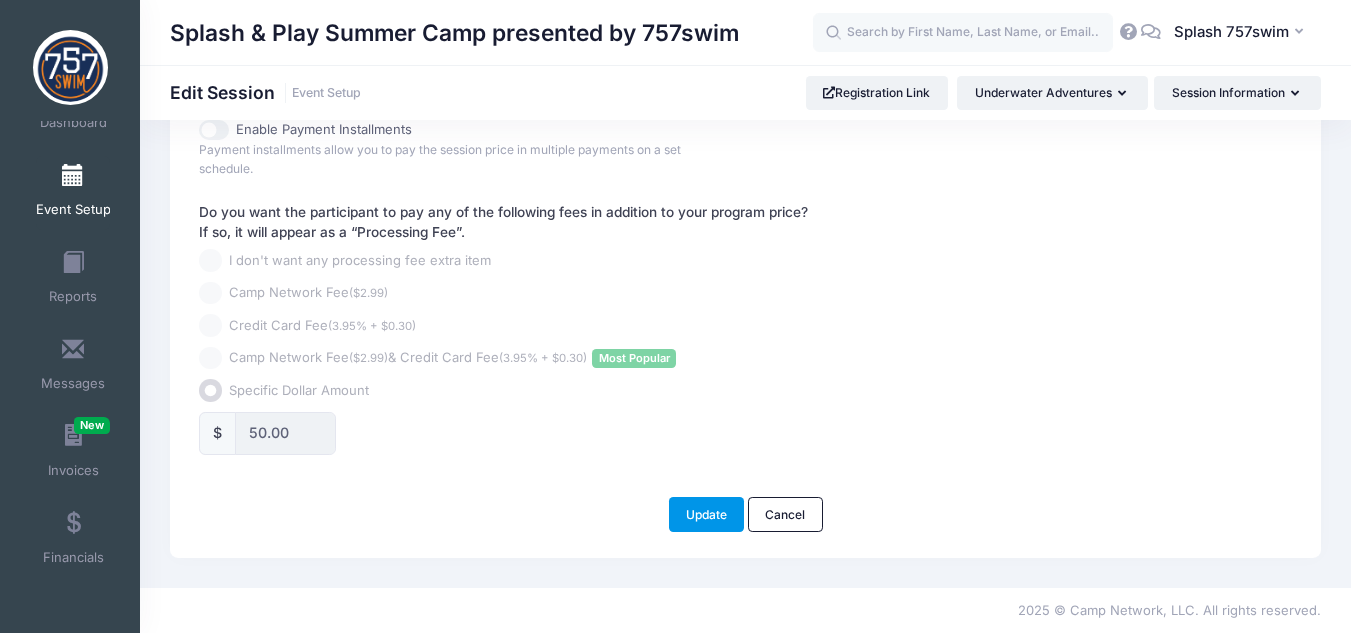 click on "Update" at bounding box center (707, 514) 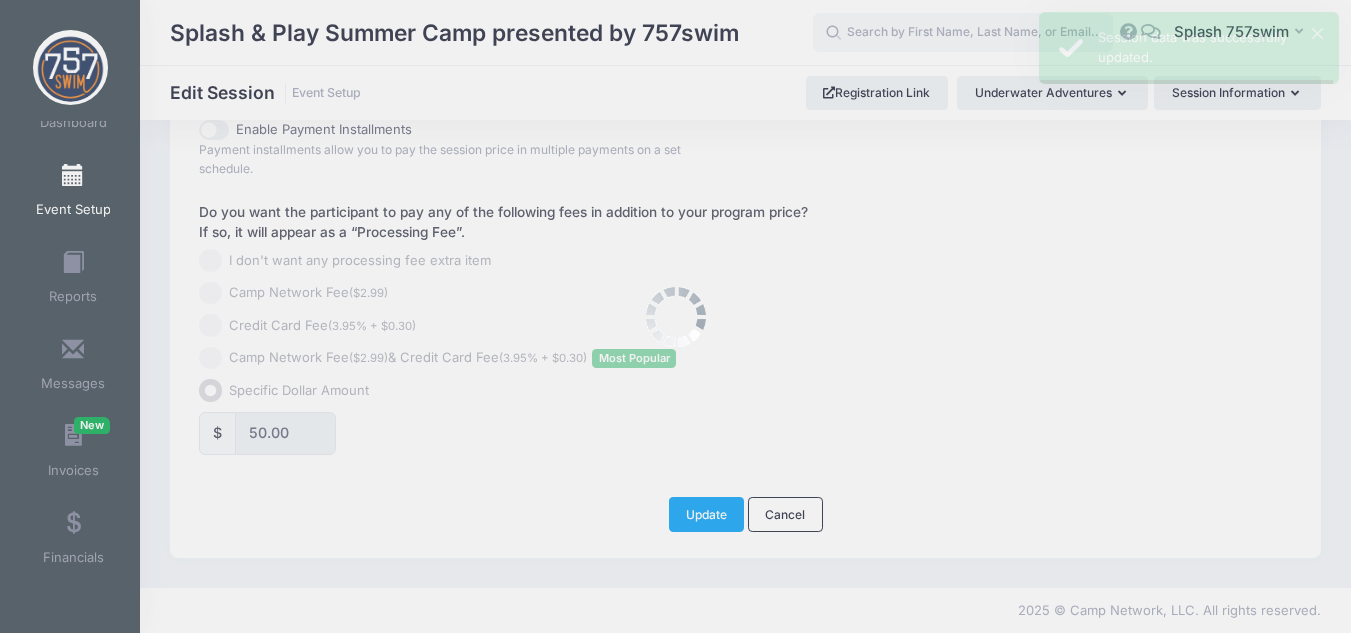 scroll, scrollTop: 0, scrollLeft: 0, axis: both 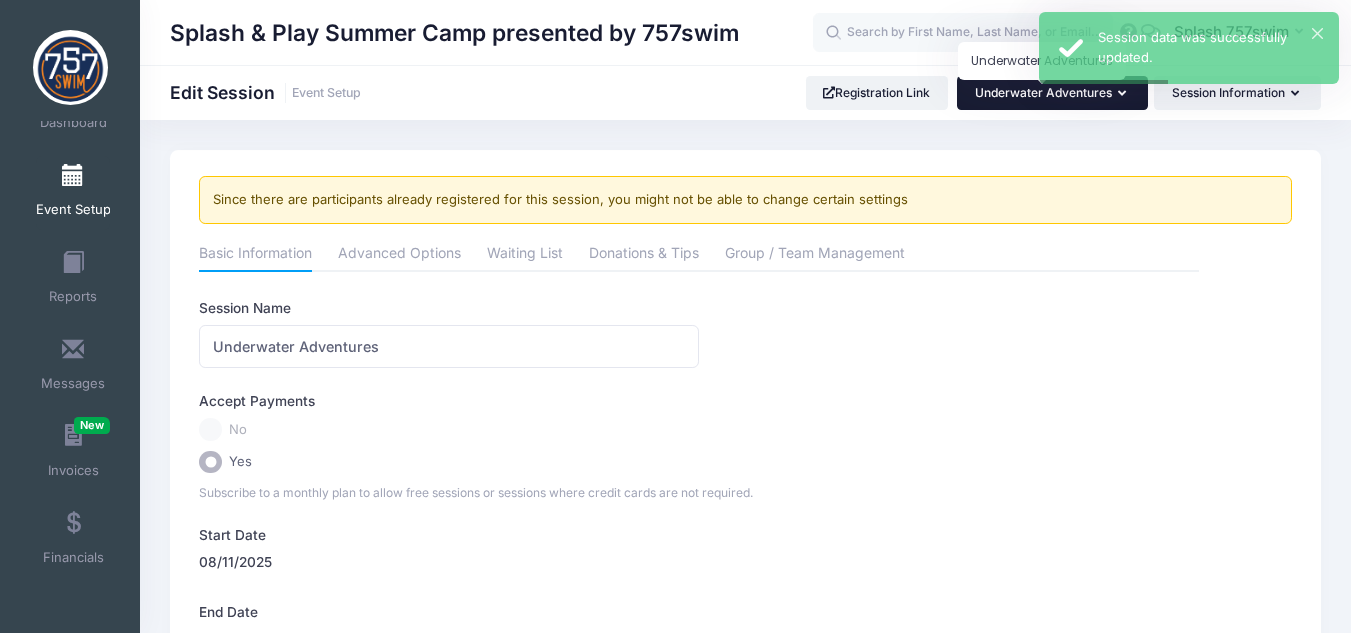 click on "Underwater Adventures" at bounding box center (1043, 92) 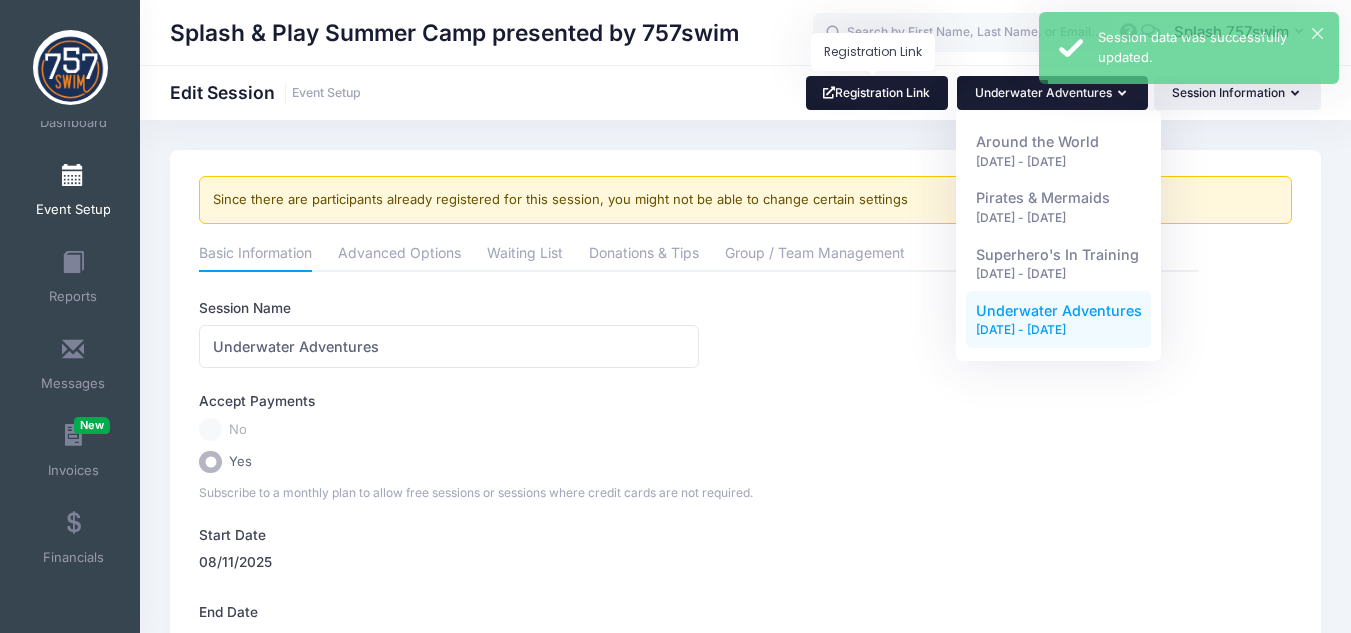 click on "Registration Link" at bounding box center [877, 93] 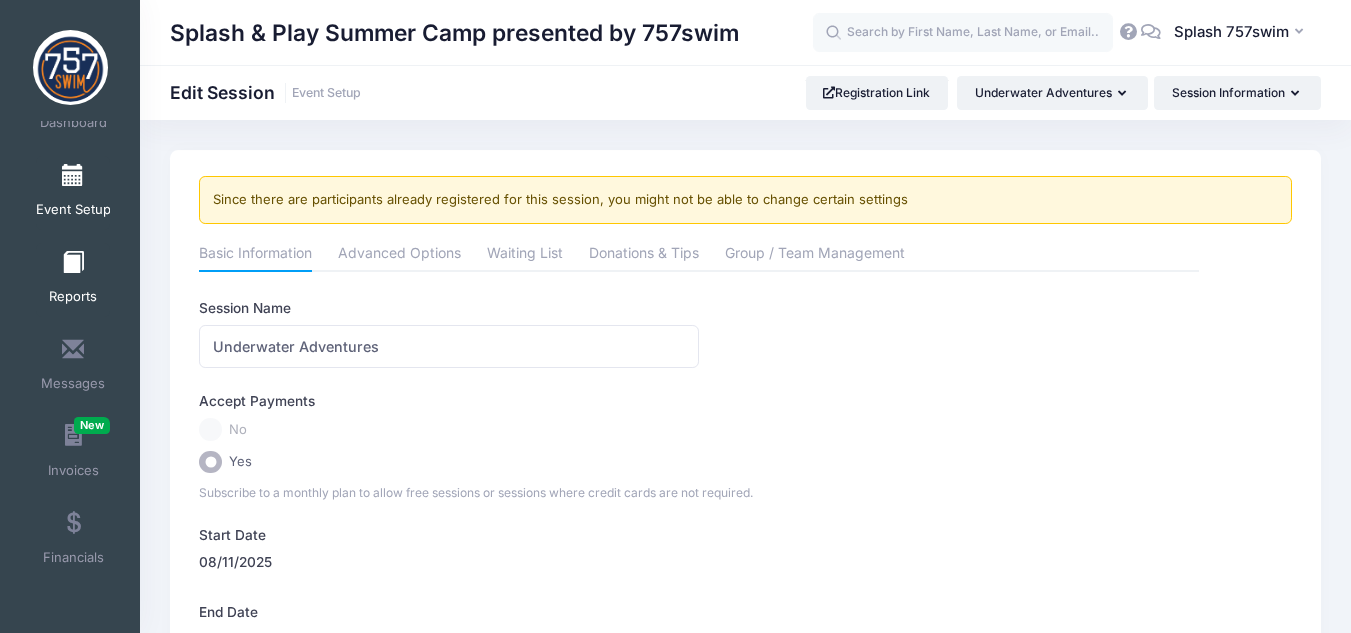 click on "Reports" at bounding box center (73, 280) 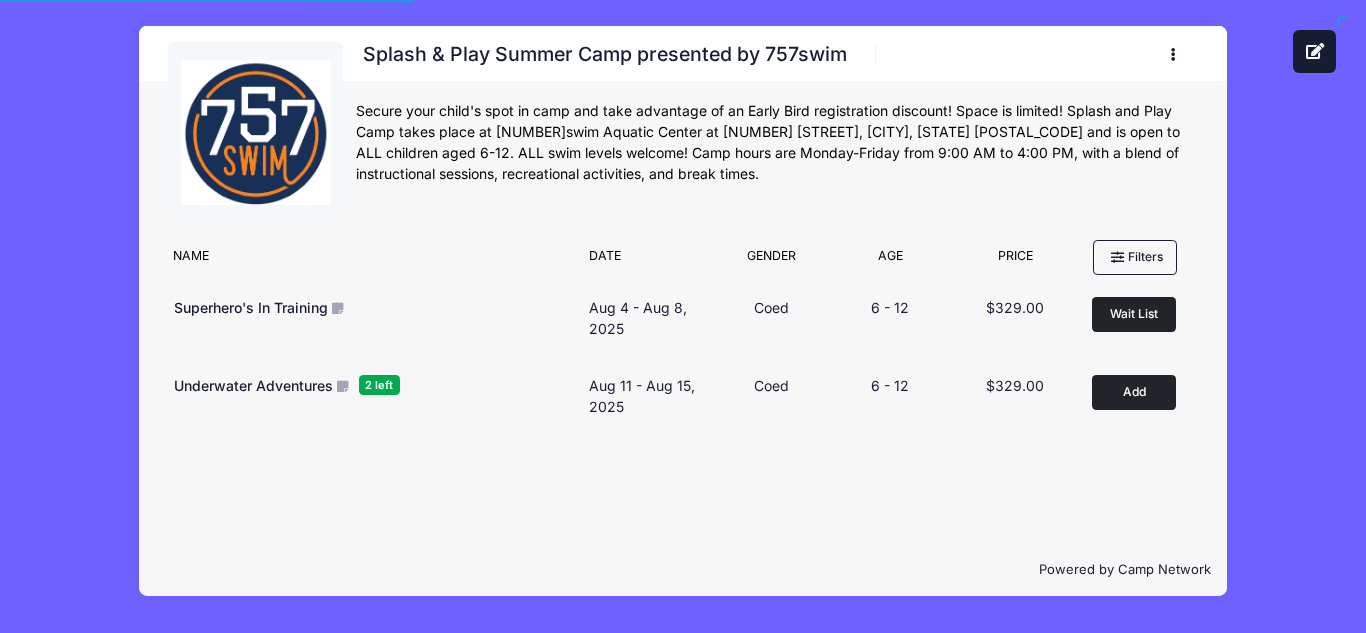 scroll, scrollTop: 0, scrollLeft: 0, axis: both 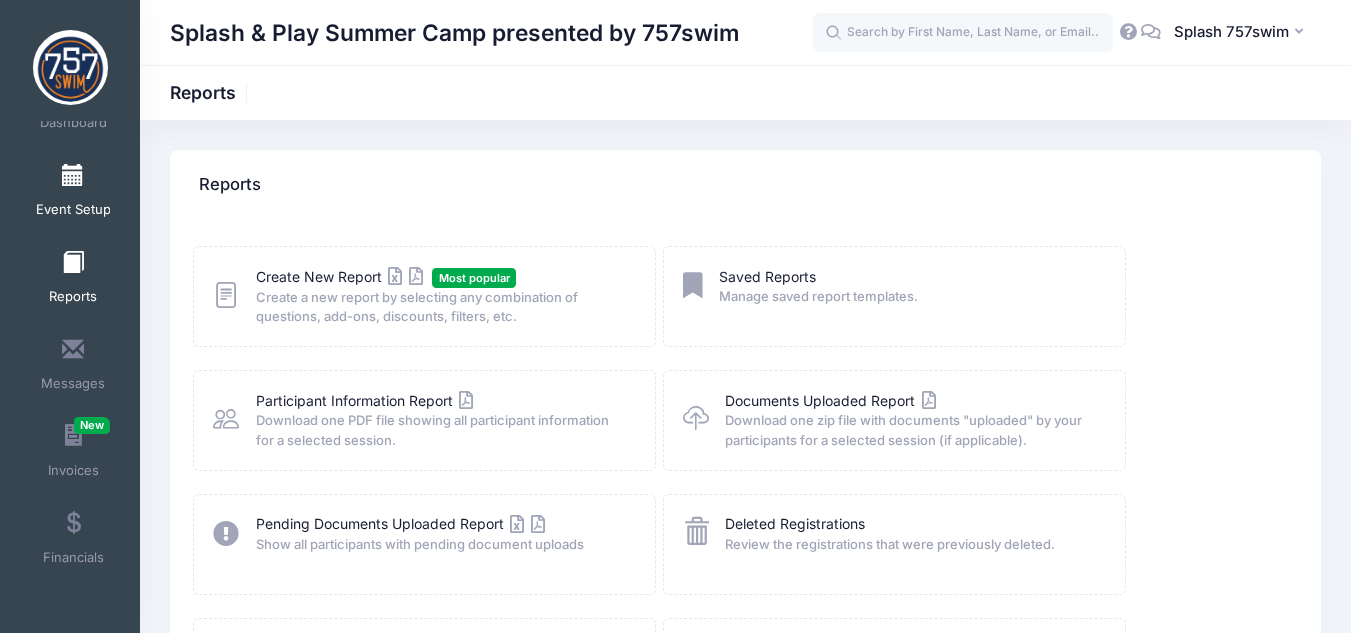 click on "Event Setup" at bounding box center (73, 210) 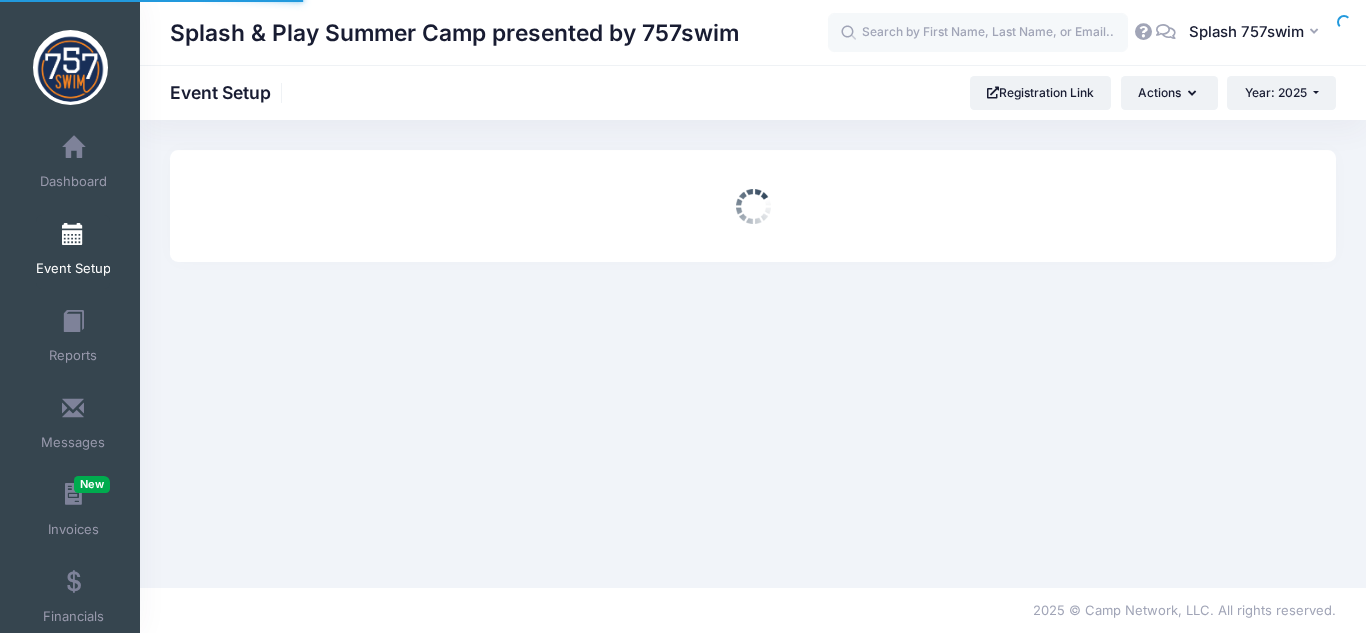 scroll, scrollTop: 0, scrollLeft: 0, axis: both 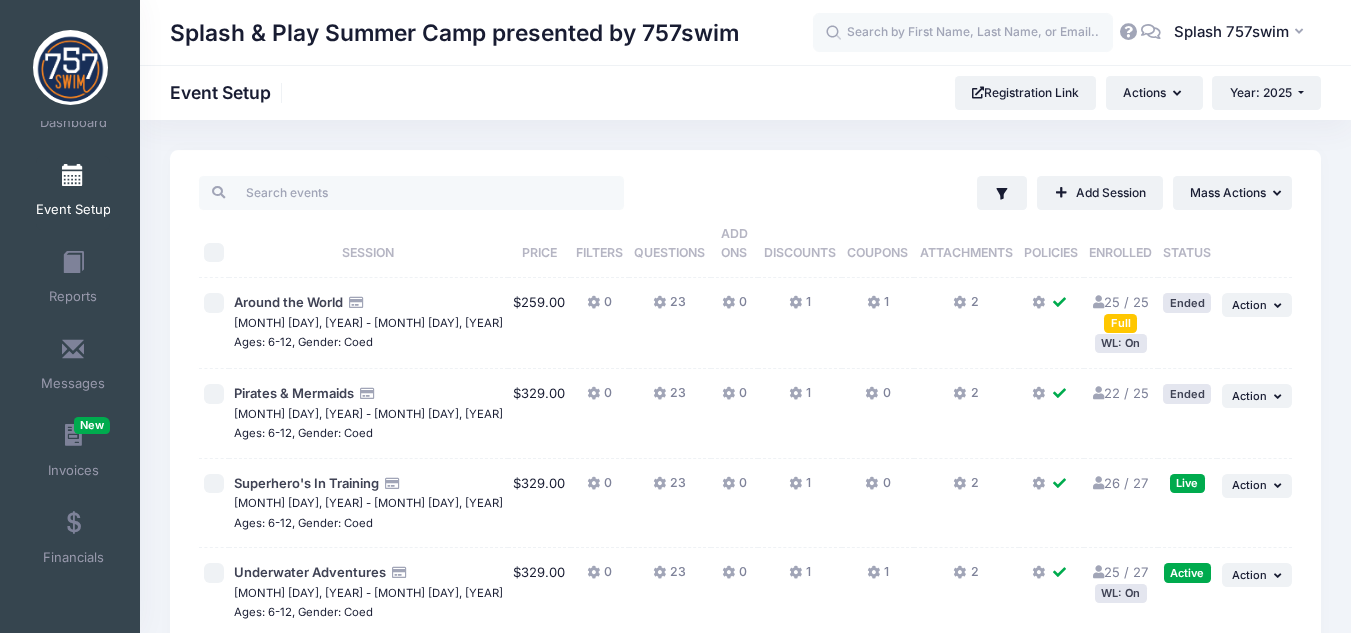 click on "25             / 27
Full" at bounding box center (1120, 572) 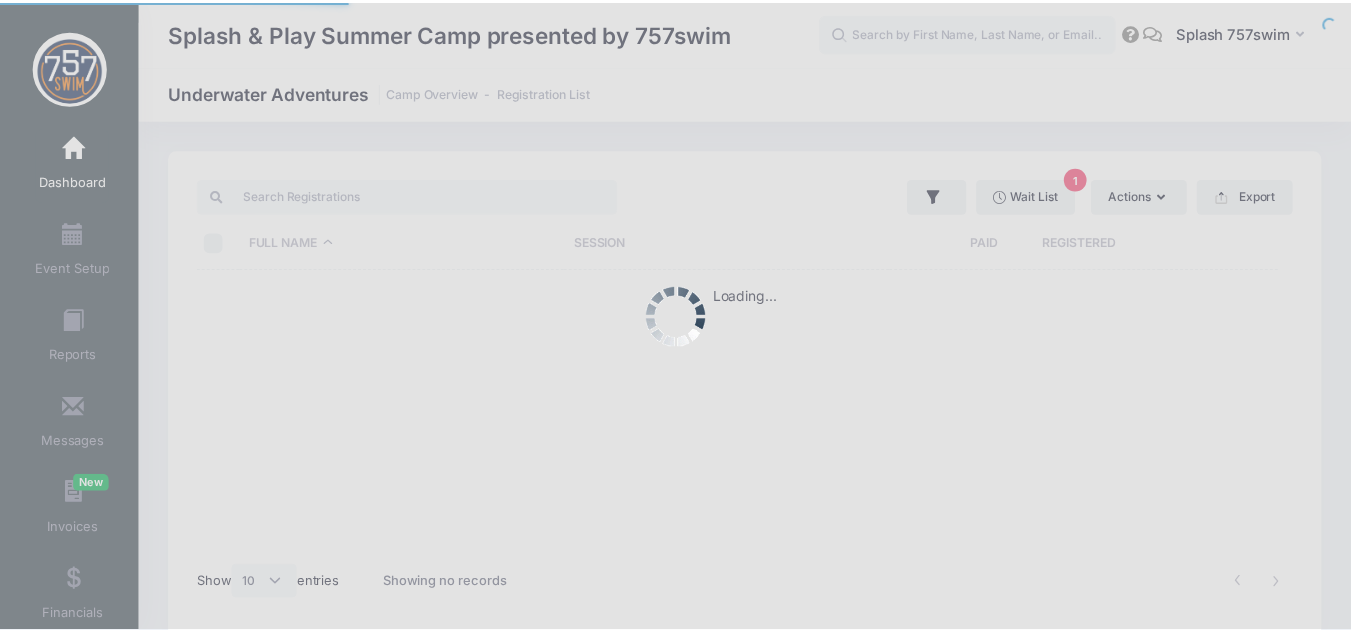 scroll, scrollTop: 0, scrollLeft: 0, axis: both 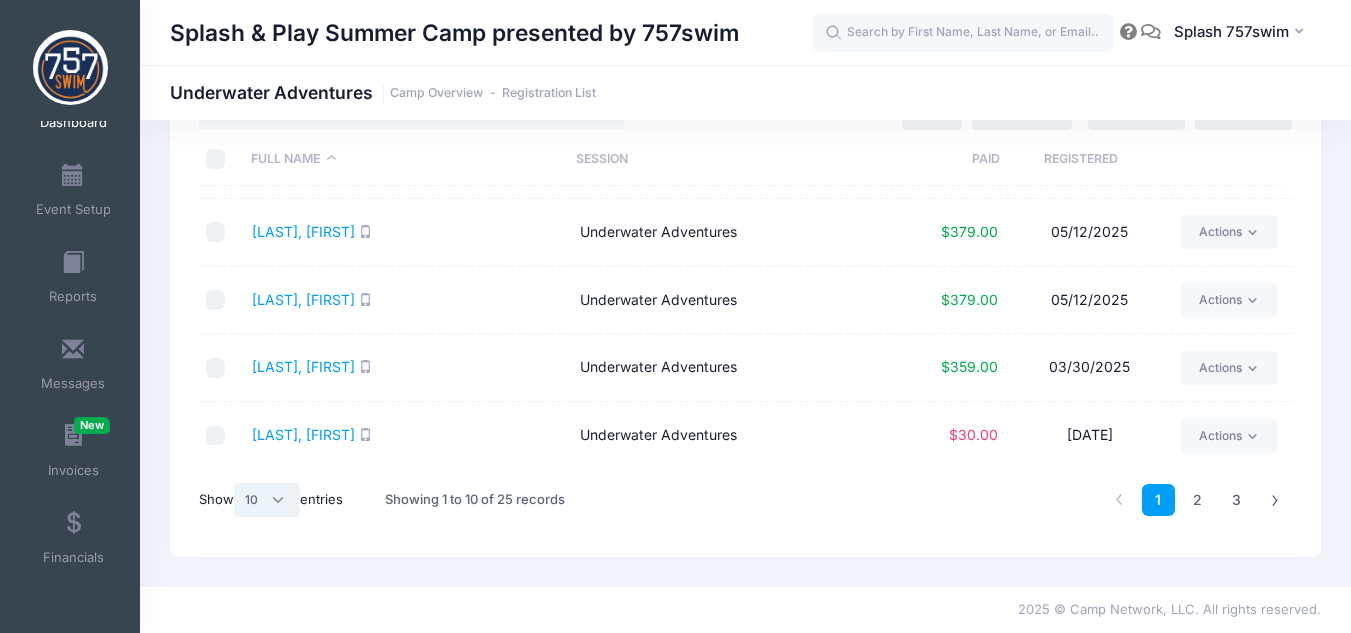 click on "All 10 25 50" at bounding box center (267, 500) 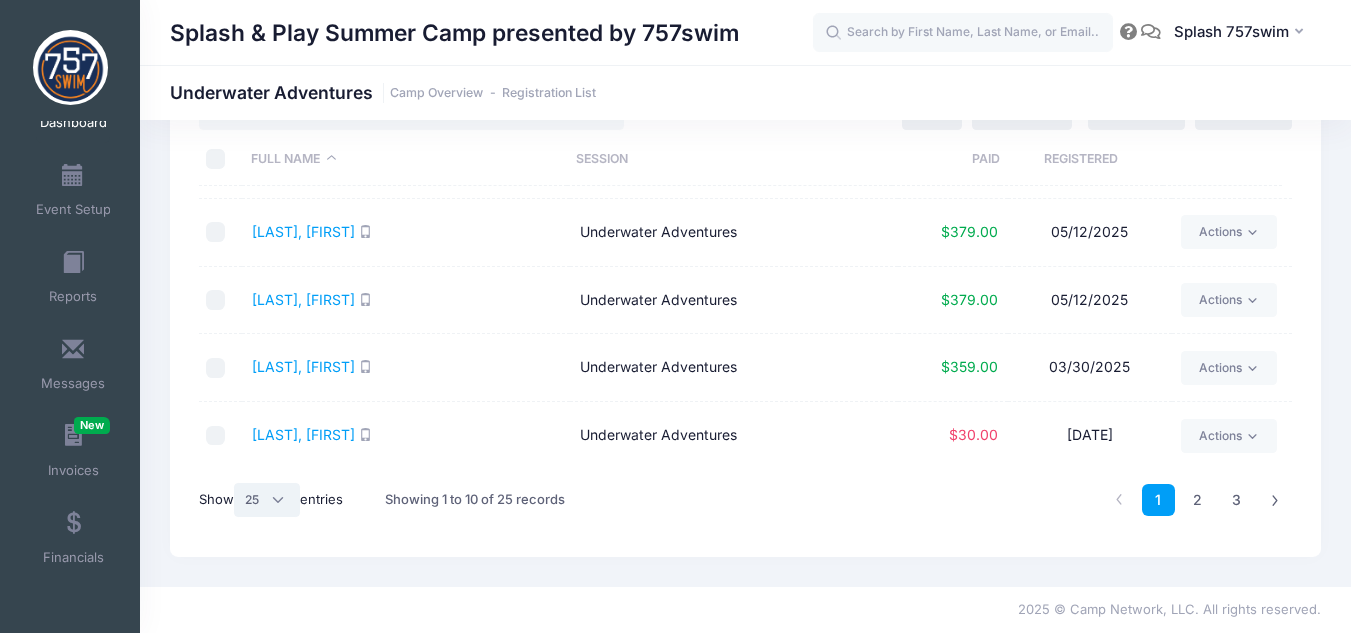 click on "All 10 25 50" at bounding box center [267, 500] 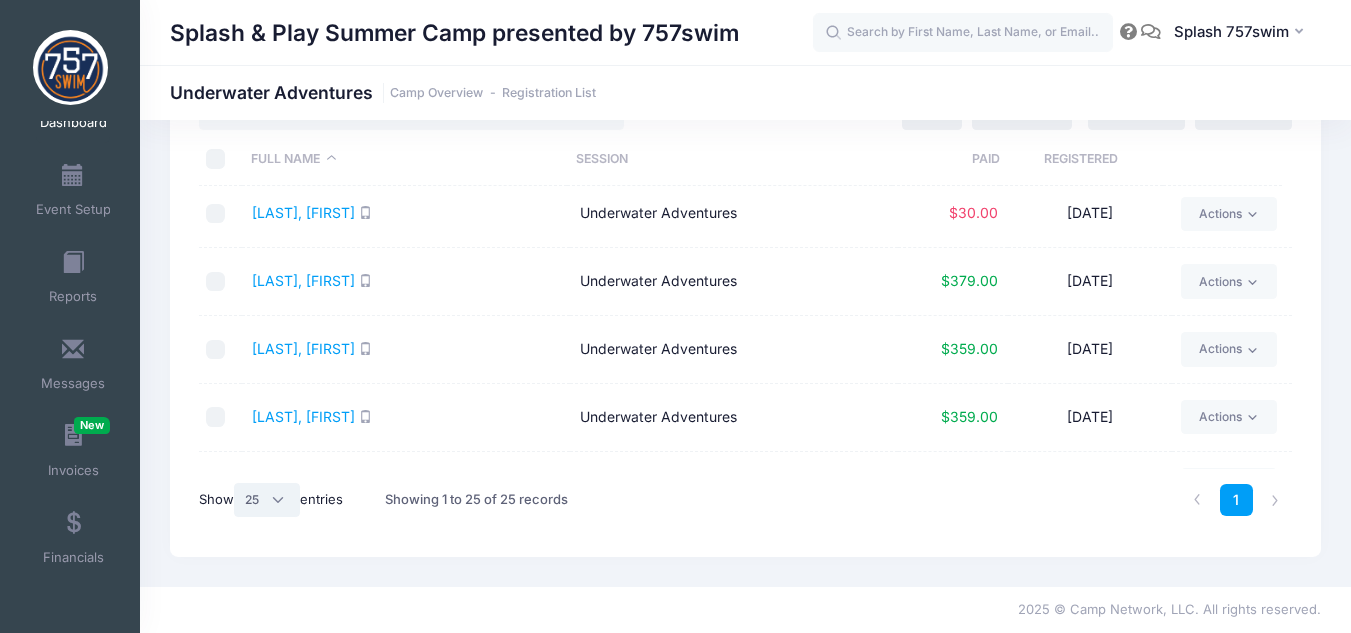 scroll, scrollTop: 394, scrollLeft: 0, axis: vertical 